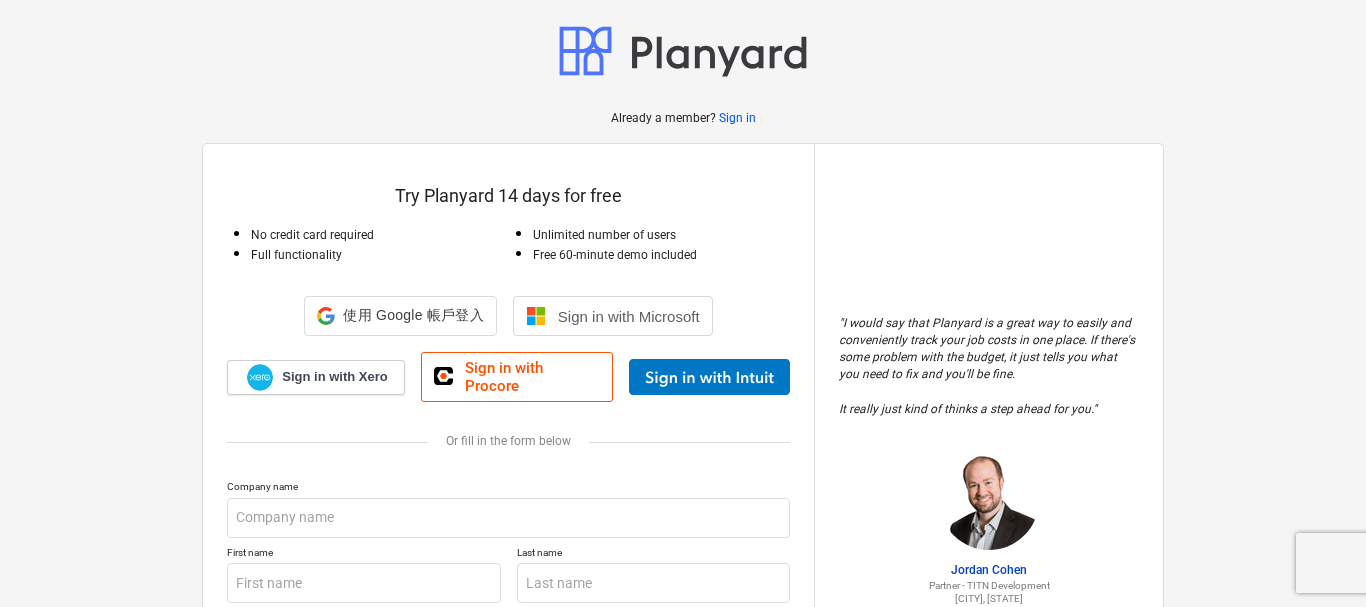 scroll, scrollTop: 0, scrollLeft: 0, axis: both 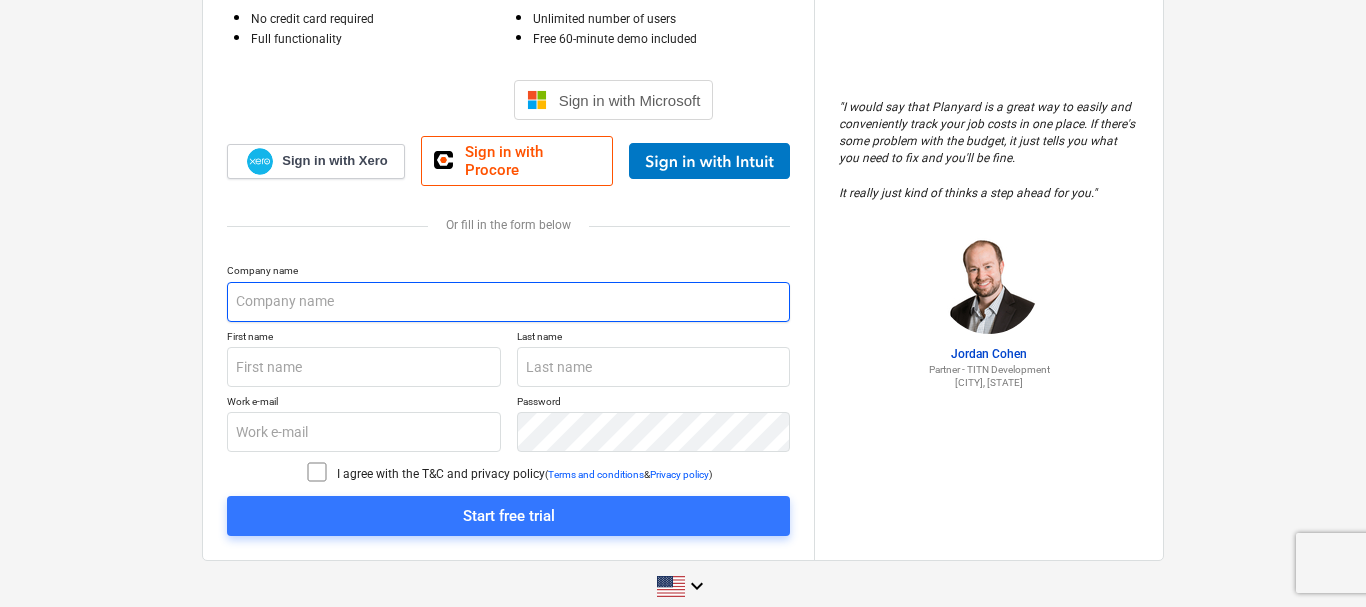click at bounding box center (508, 302) 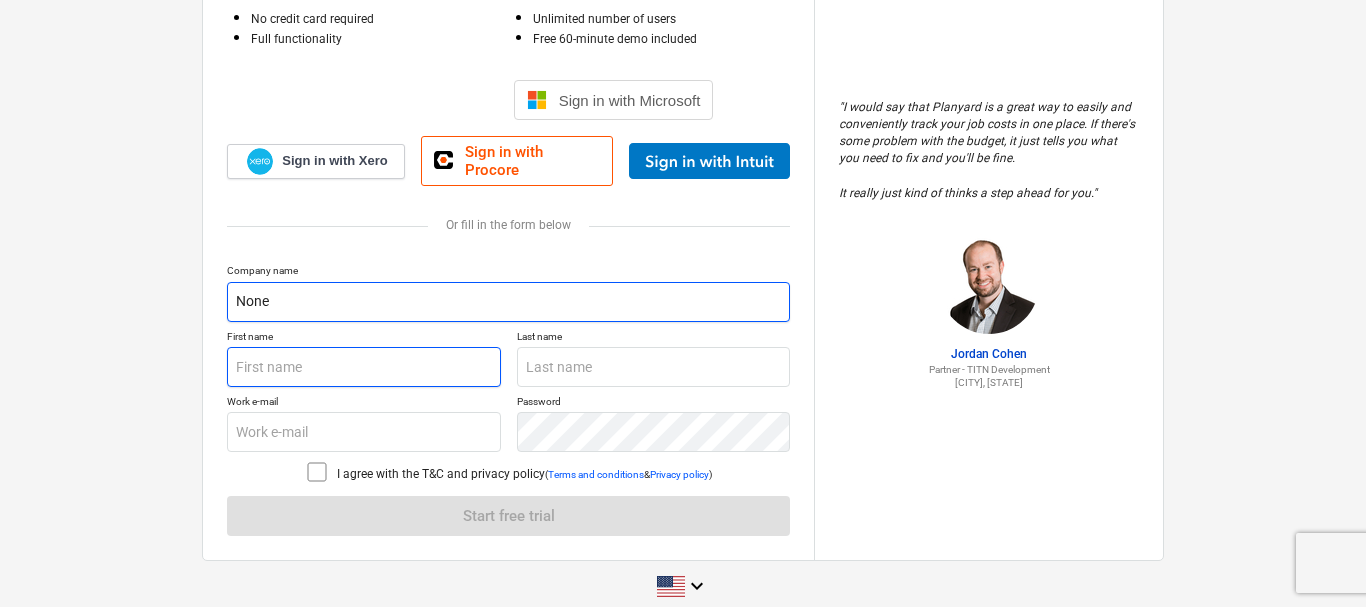 type on "None" 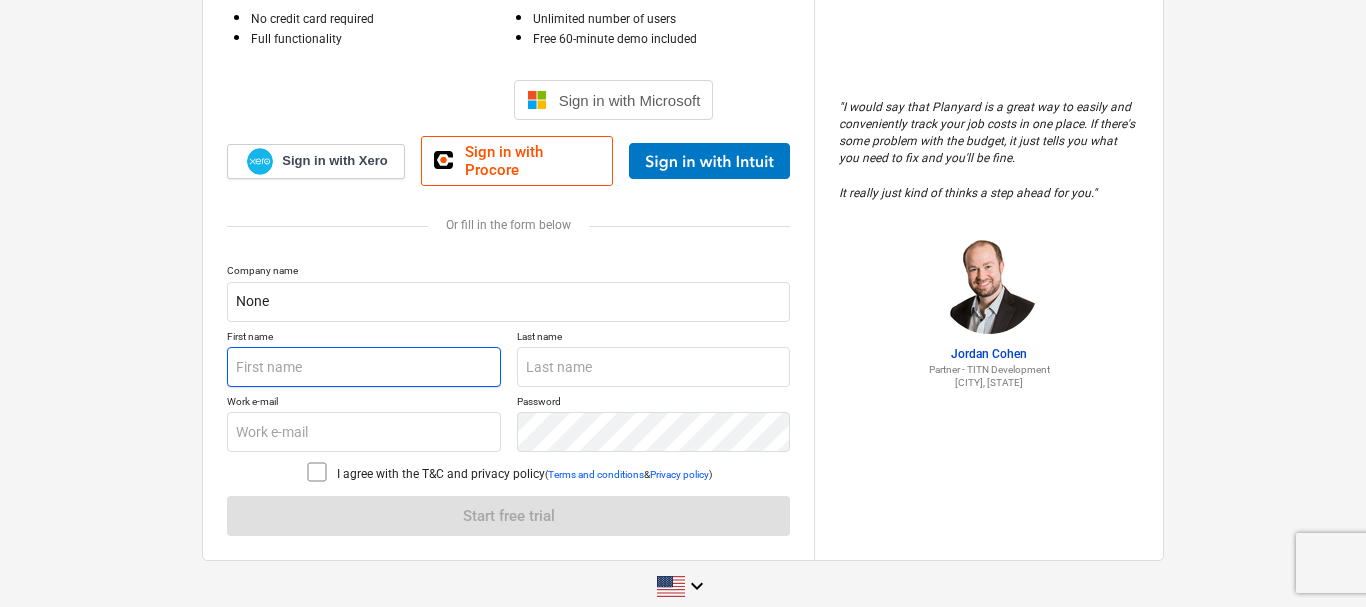 click at bounding box center (364, 367) 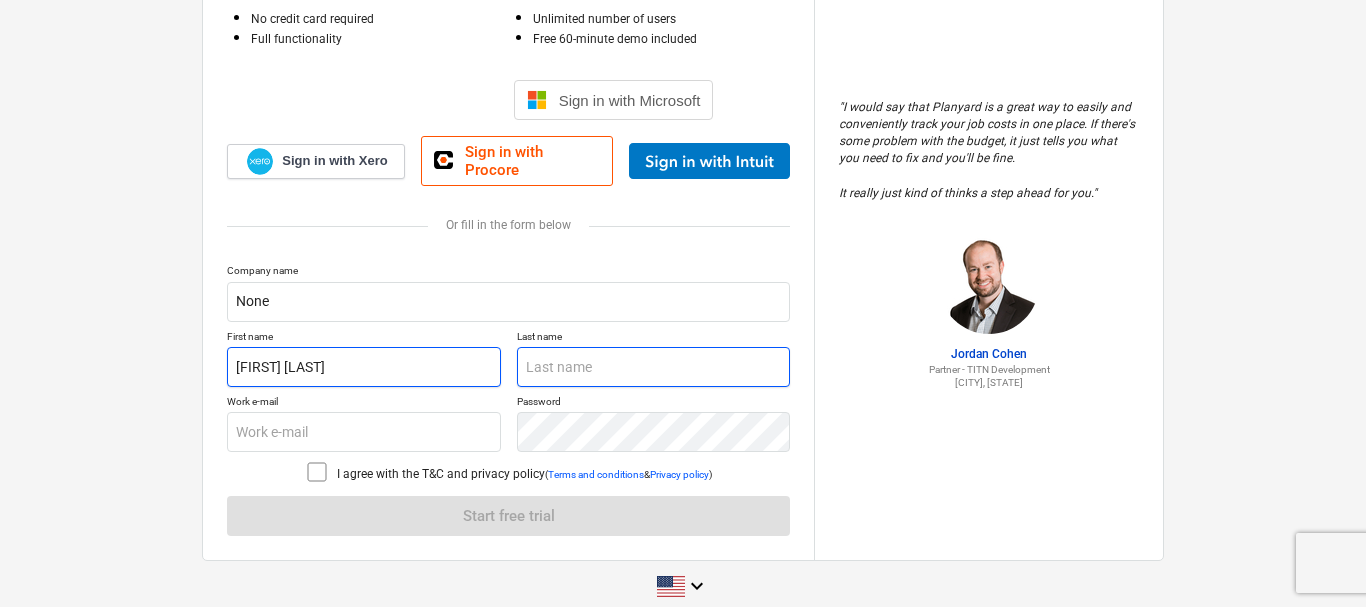 type on "[FIRST] [LAST]" 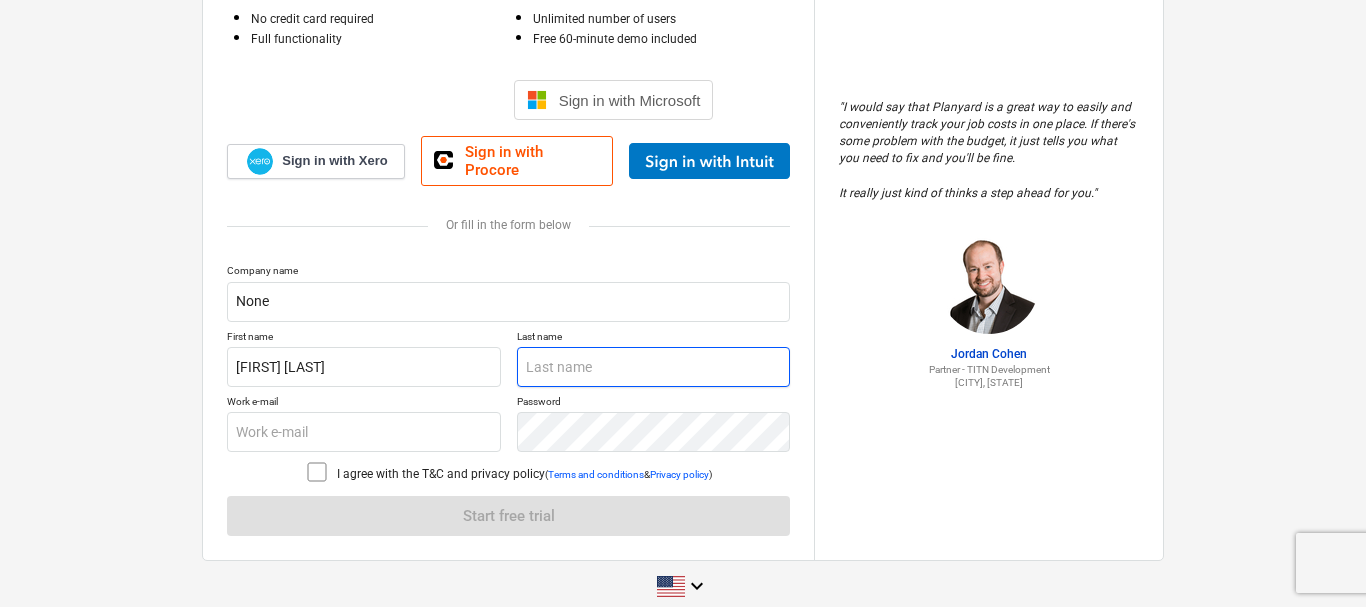 click at bounding box center [654, 367] 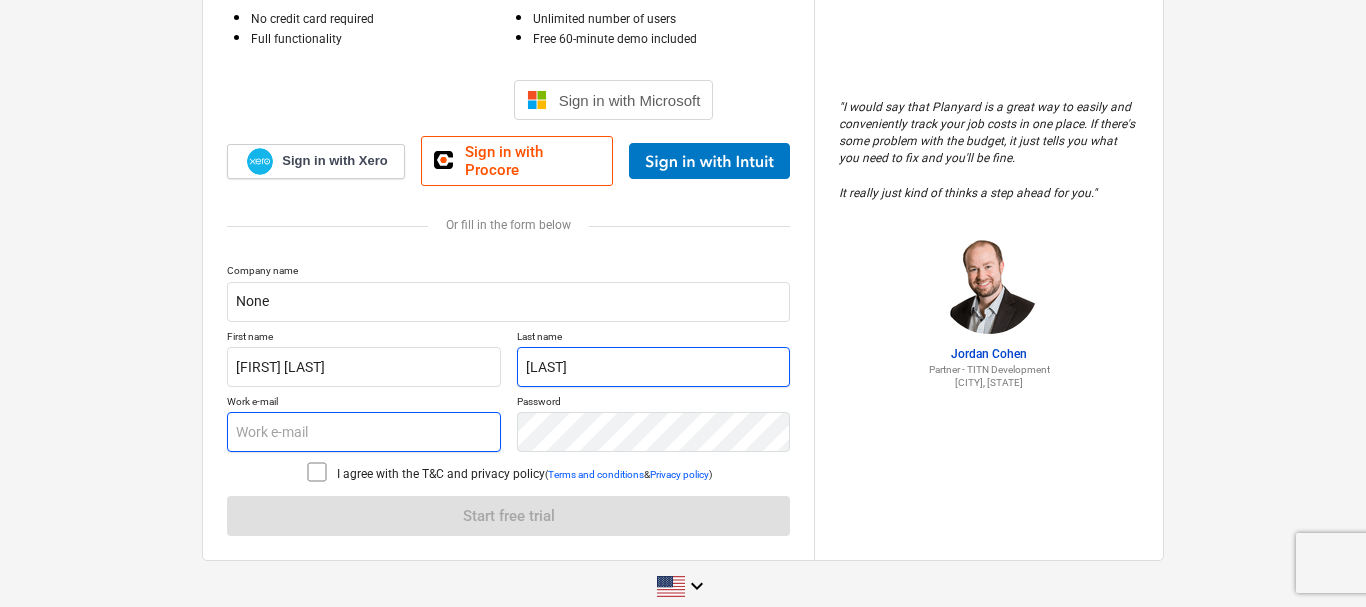 type on "[LAST]" 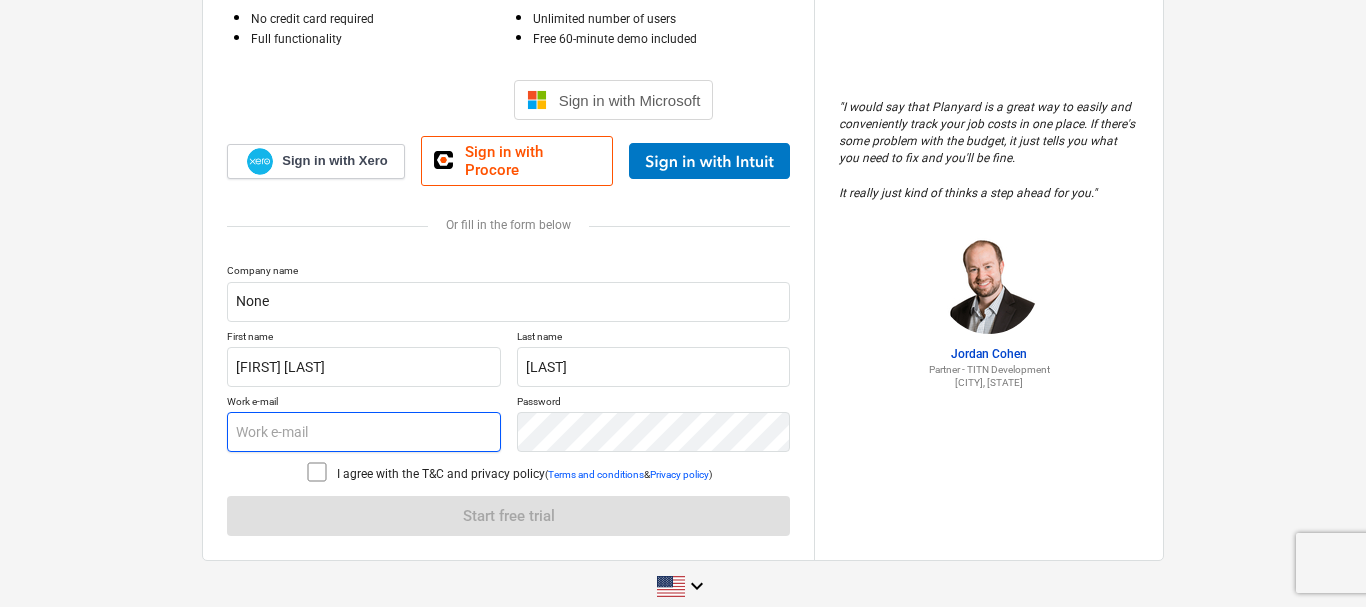 click at bounding box center (364, 432) 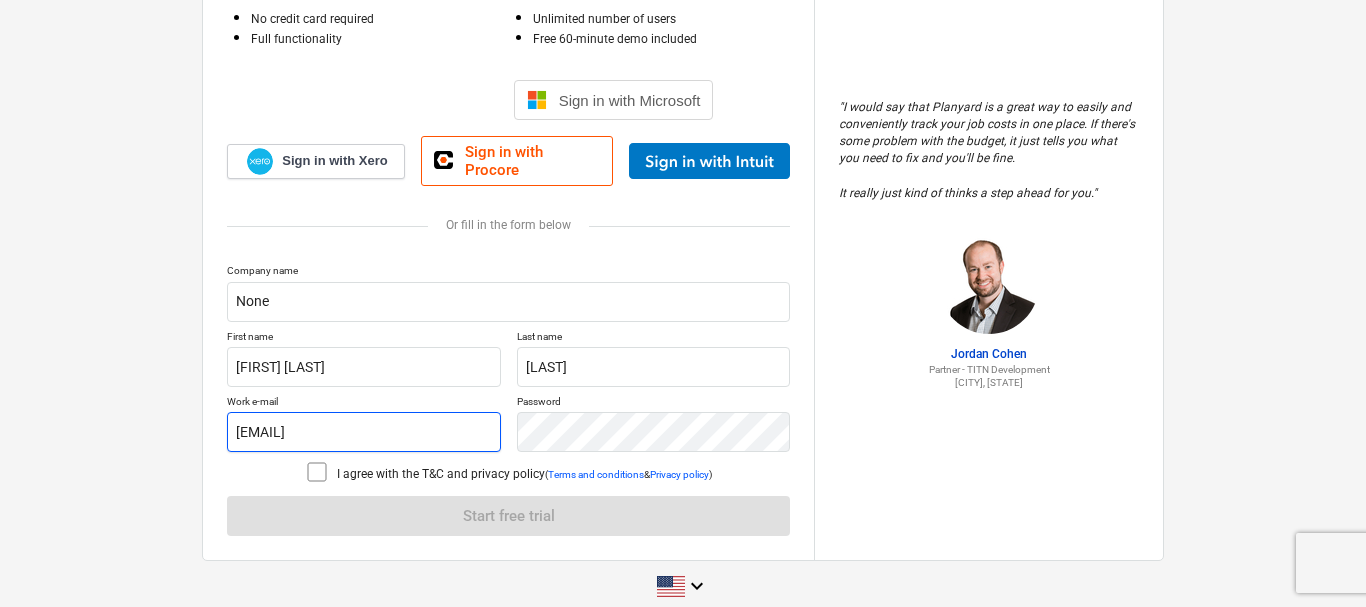 type on "[EMAIL]" 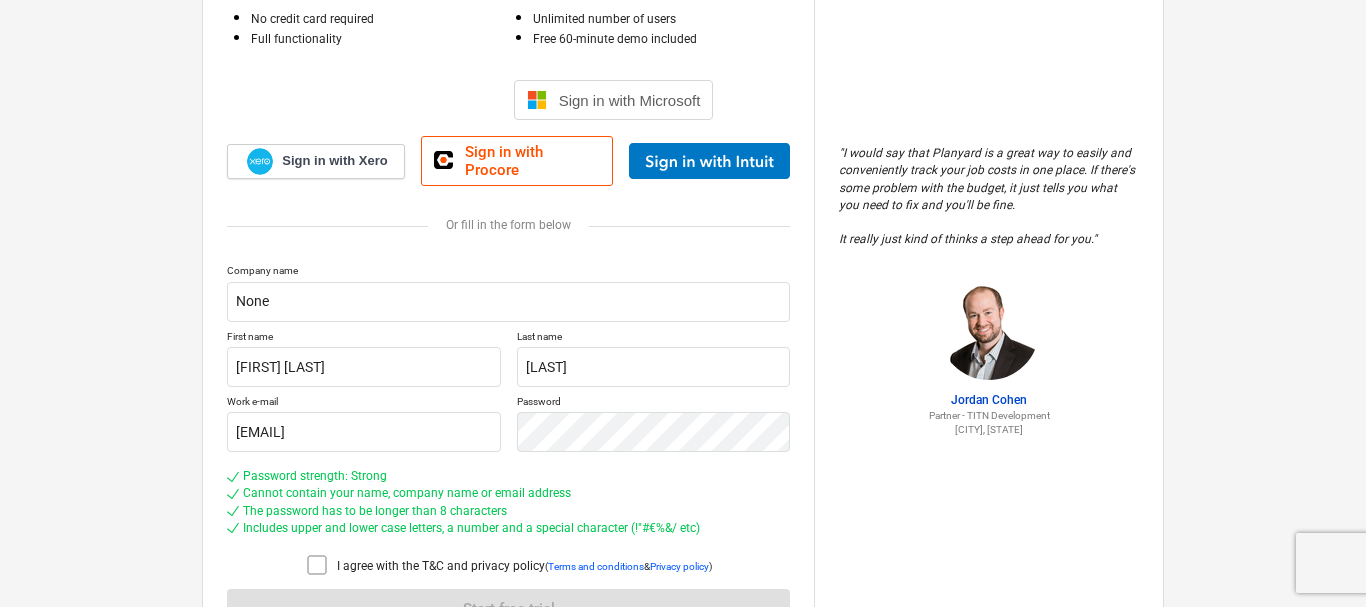 click 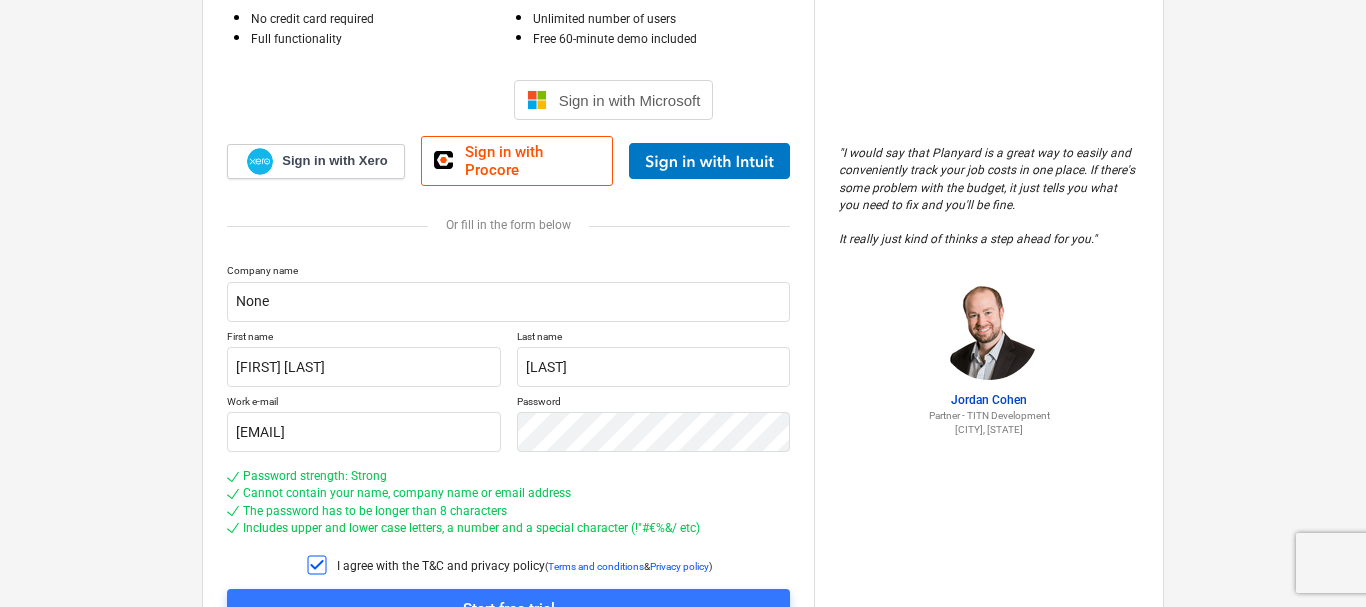 scroll, scrollTop: 309, scrollLeft: 0, axis: vertical 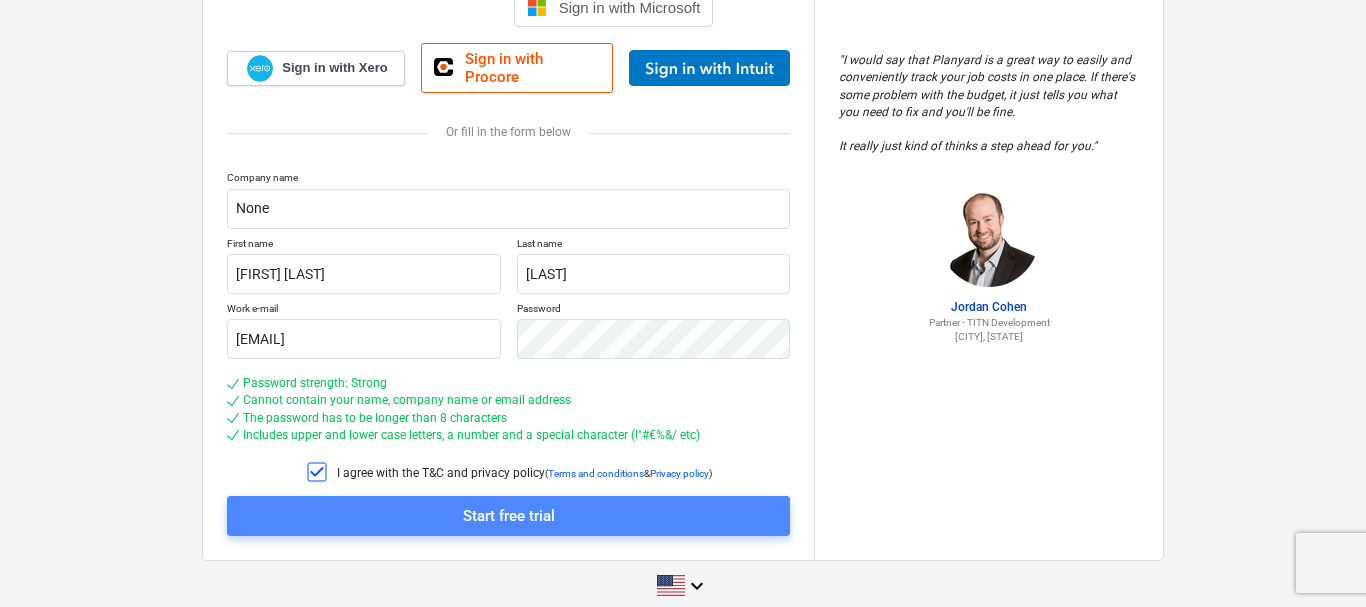 click on "Start free trial" at bounding box center (508, 516) 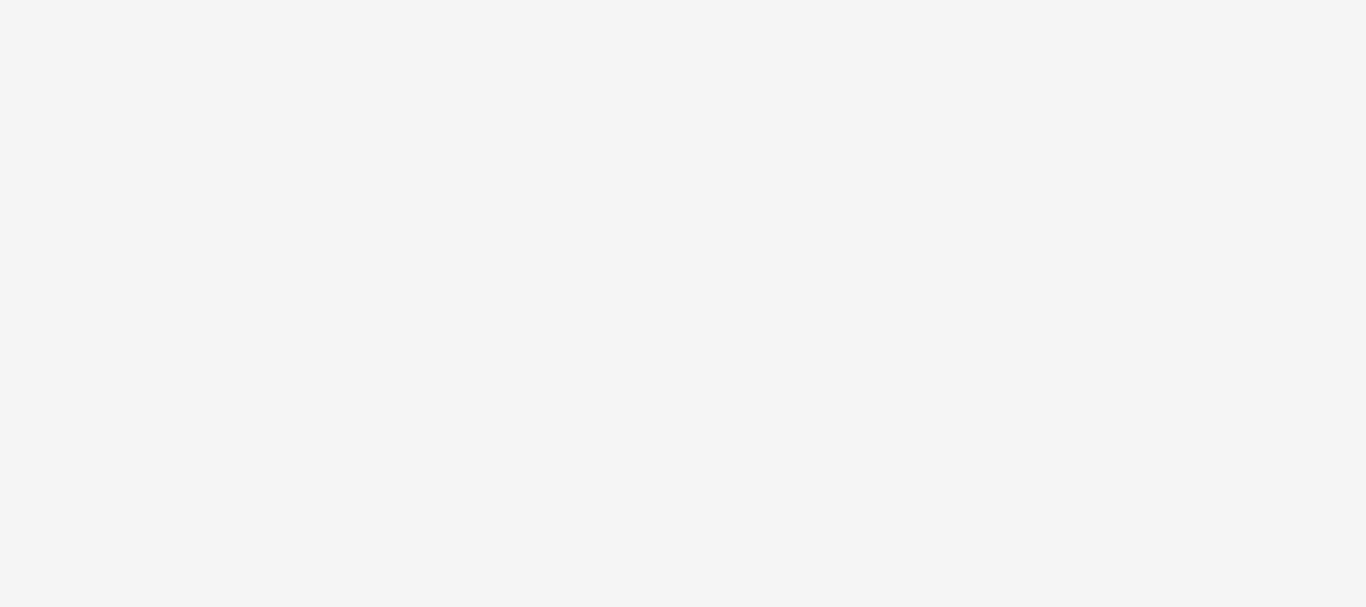 scroll, scrollTop: 0, scrollLeft: 0, axis: both 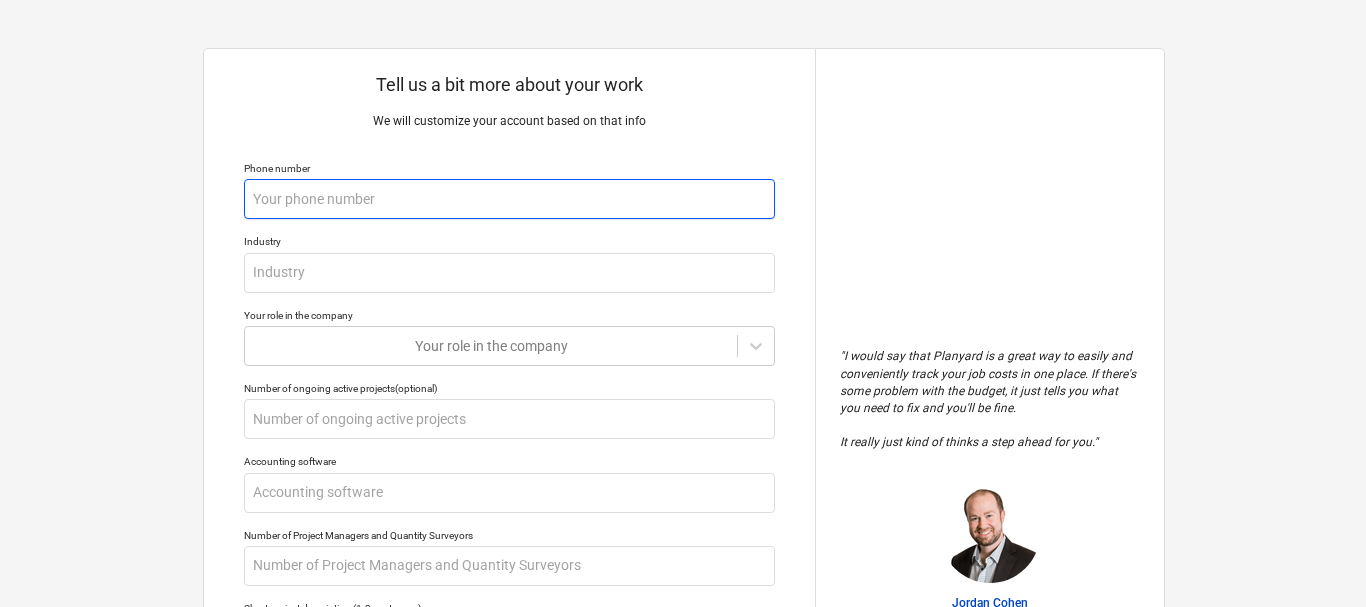 click at bounding box center (509, 199) 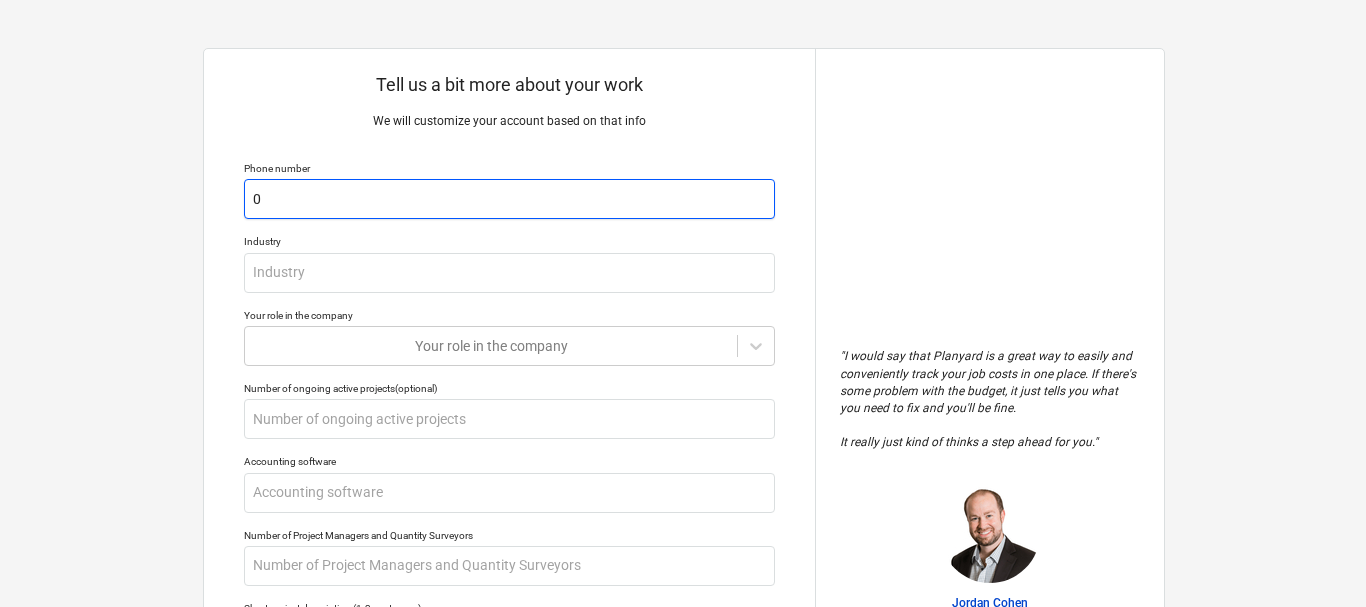 type on "x" 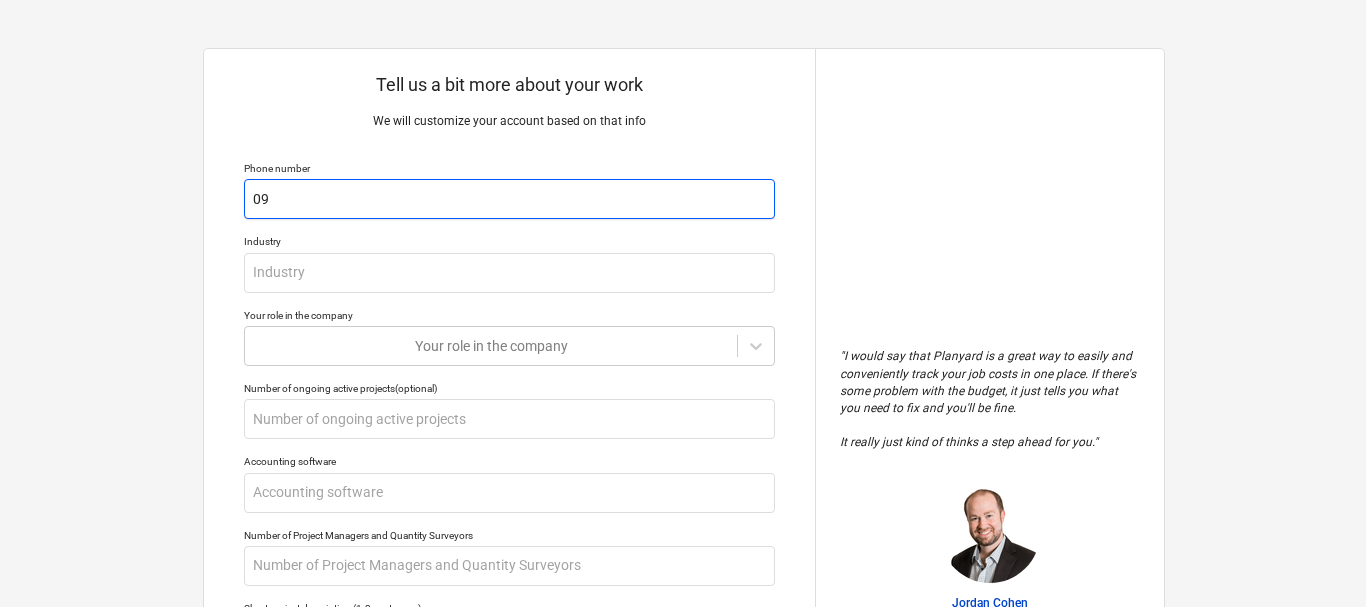 type on "x" 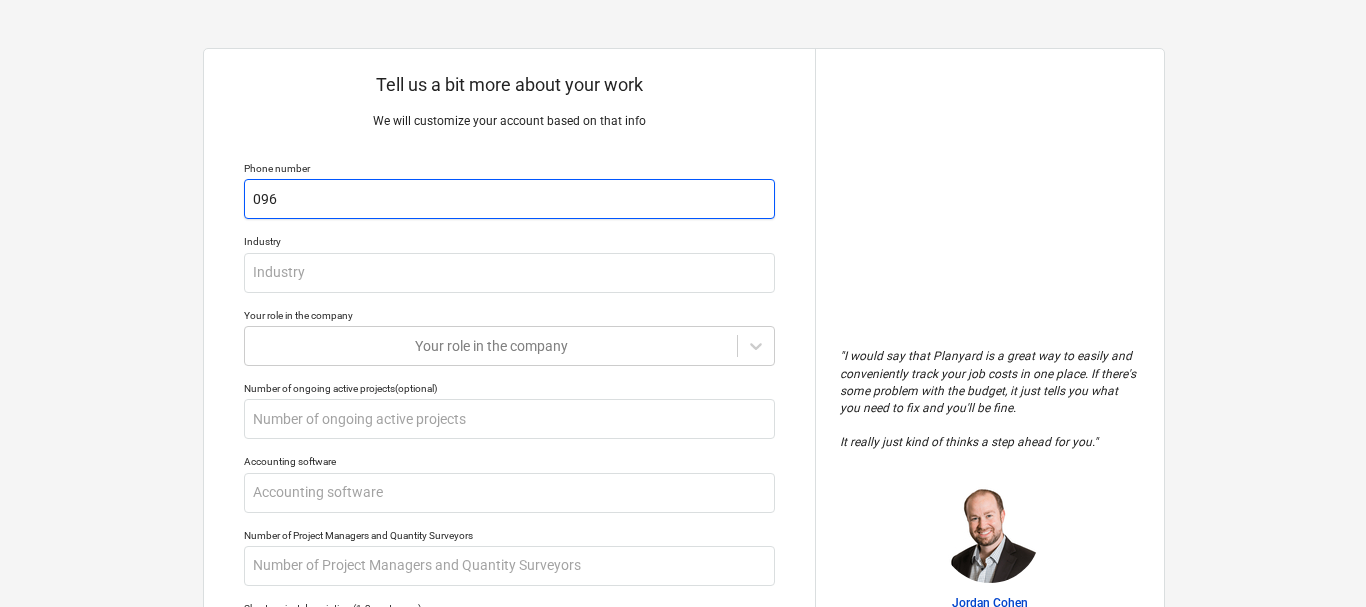 type on "x" 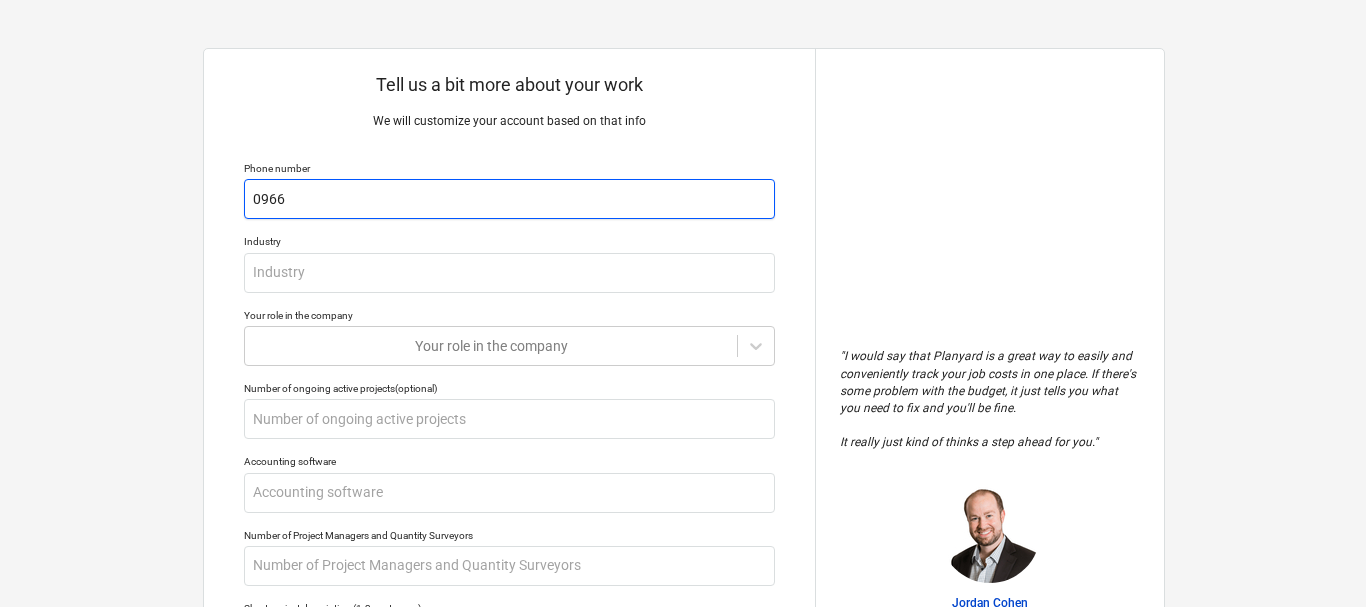 type on "x" 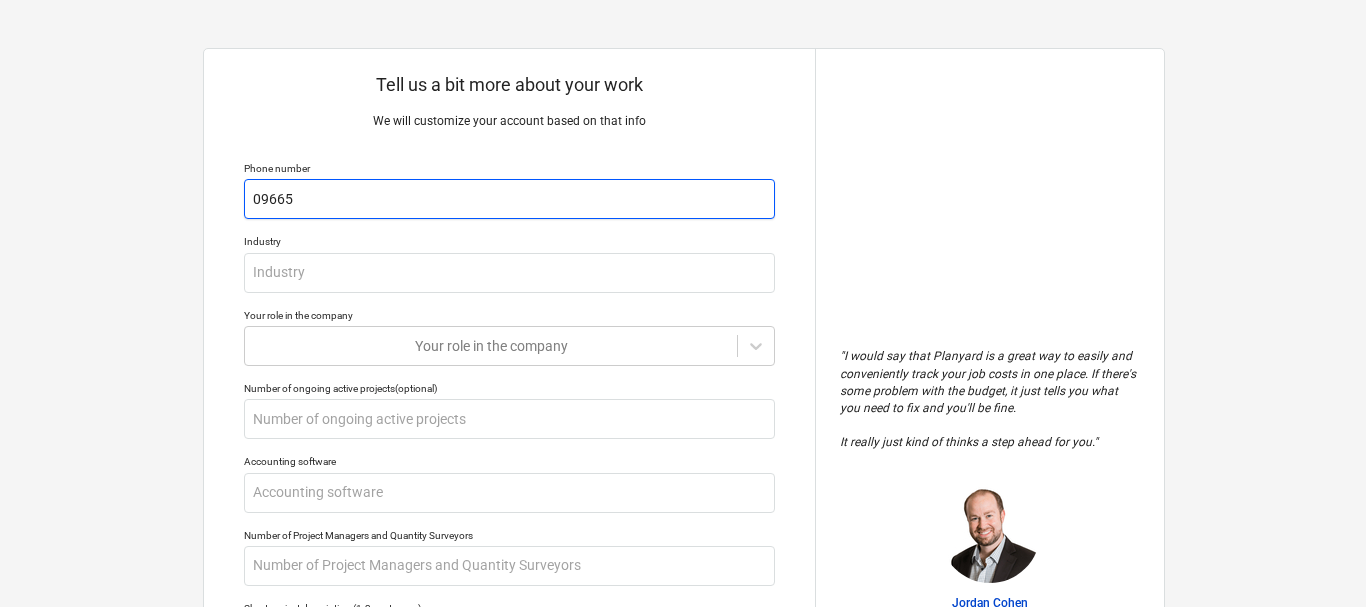 type on "x" 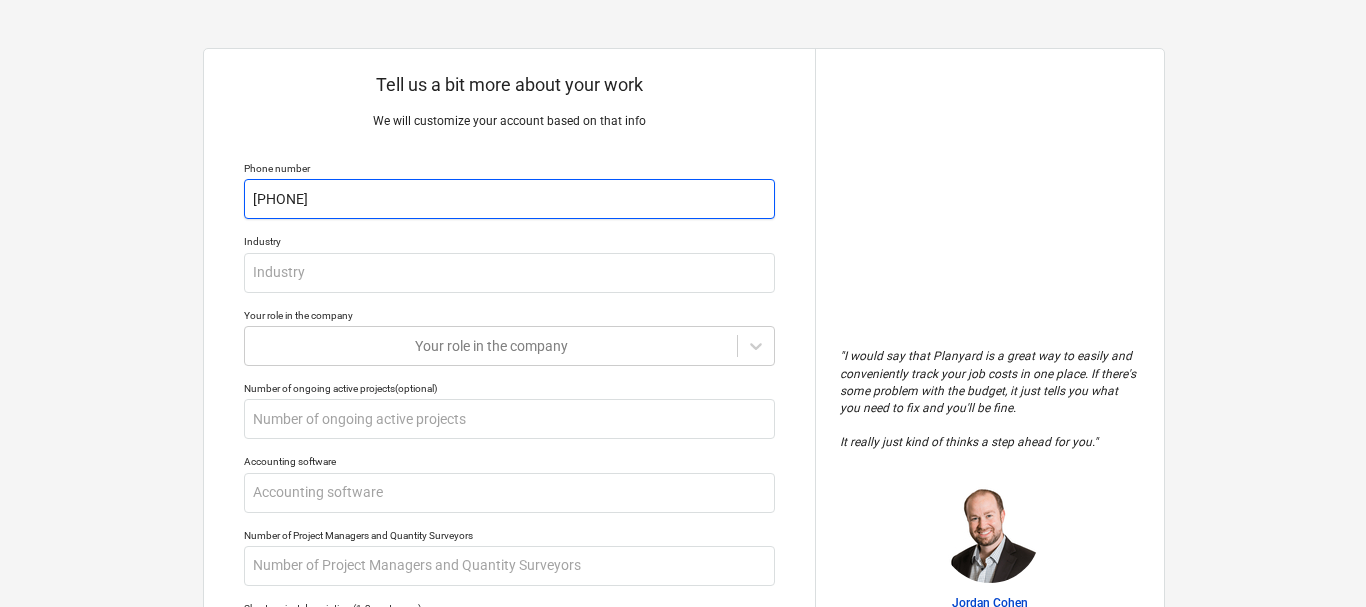 type on "x" 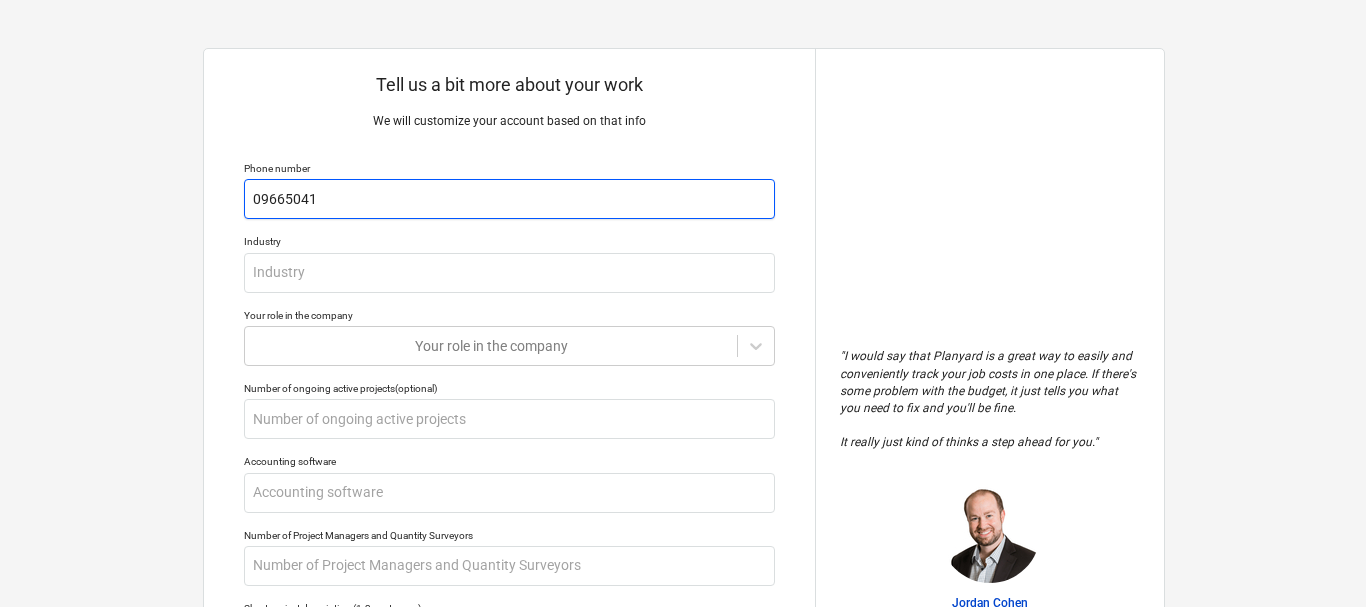 type on "x" 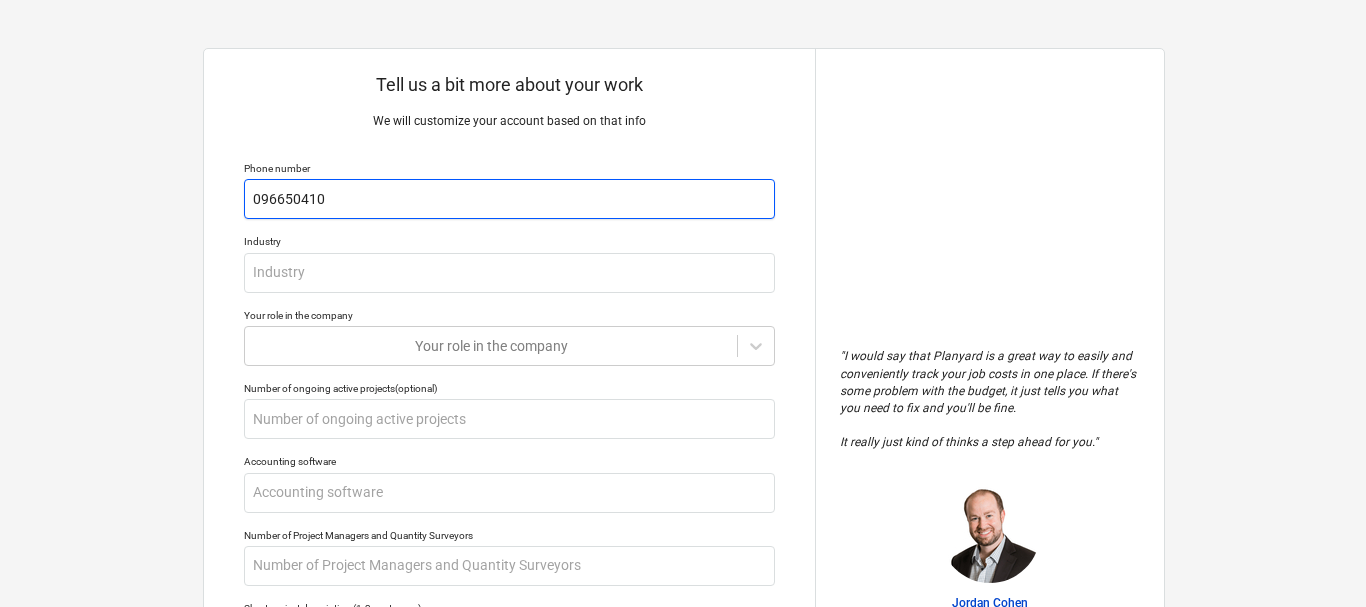 type on "x" 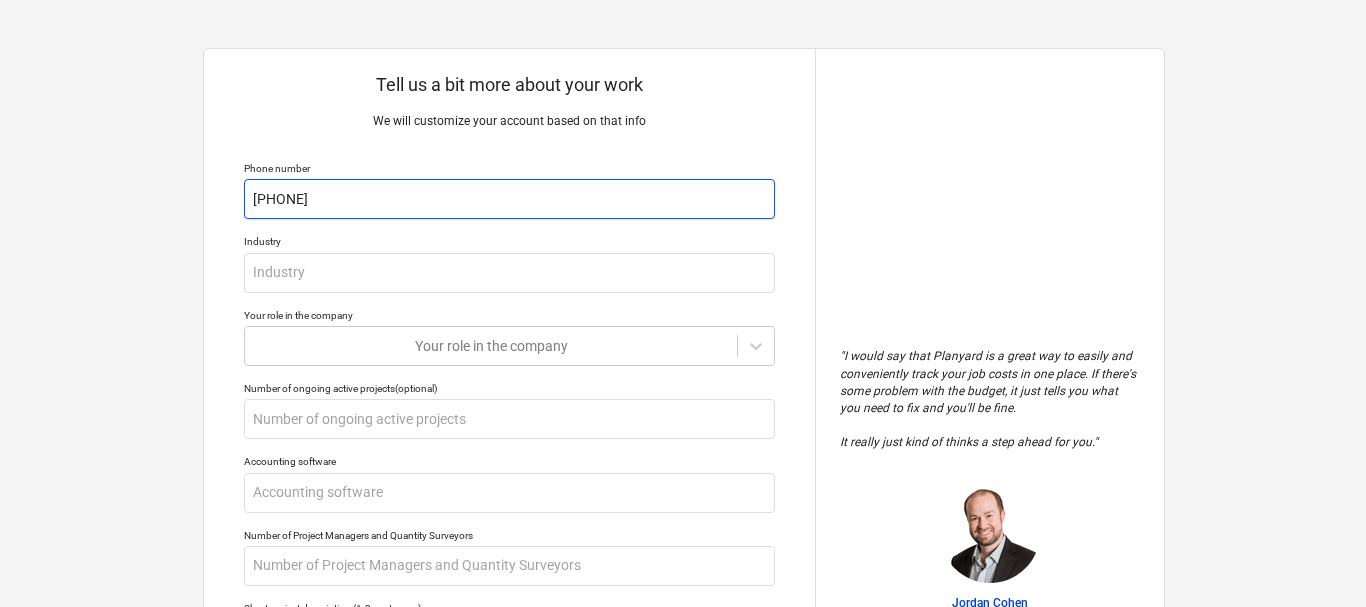 type on "x" 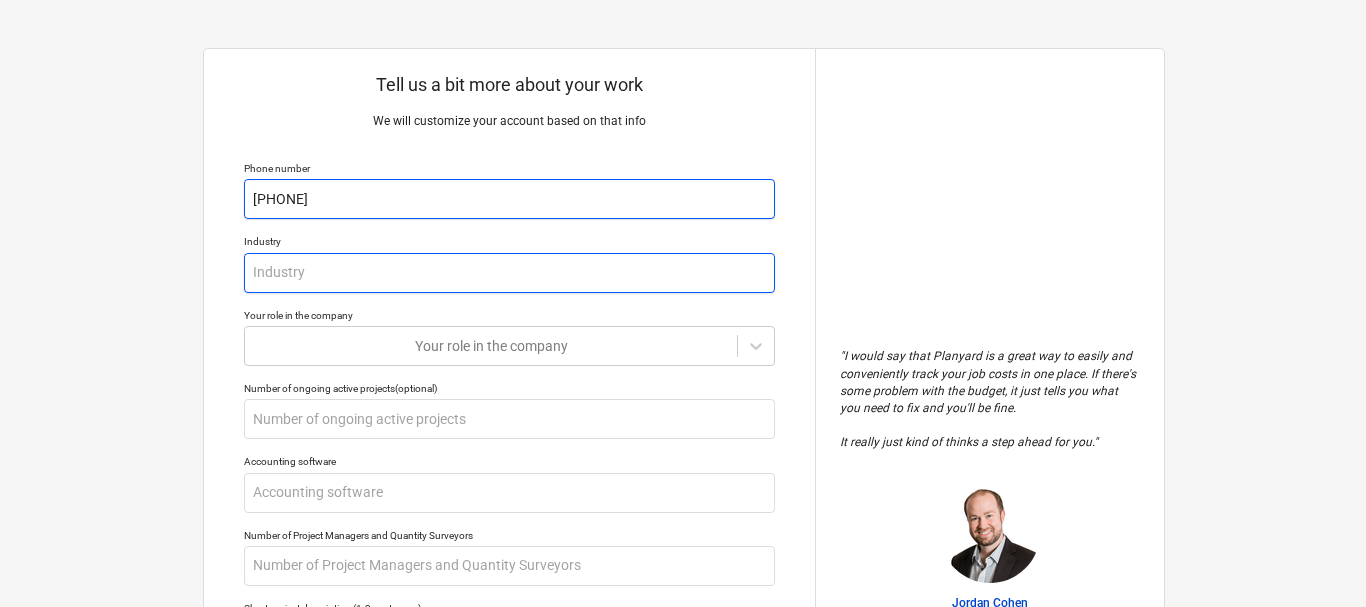 type on "[PHONE]" 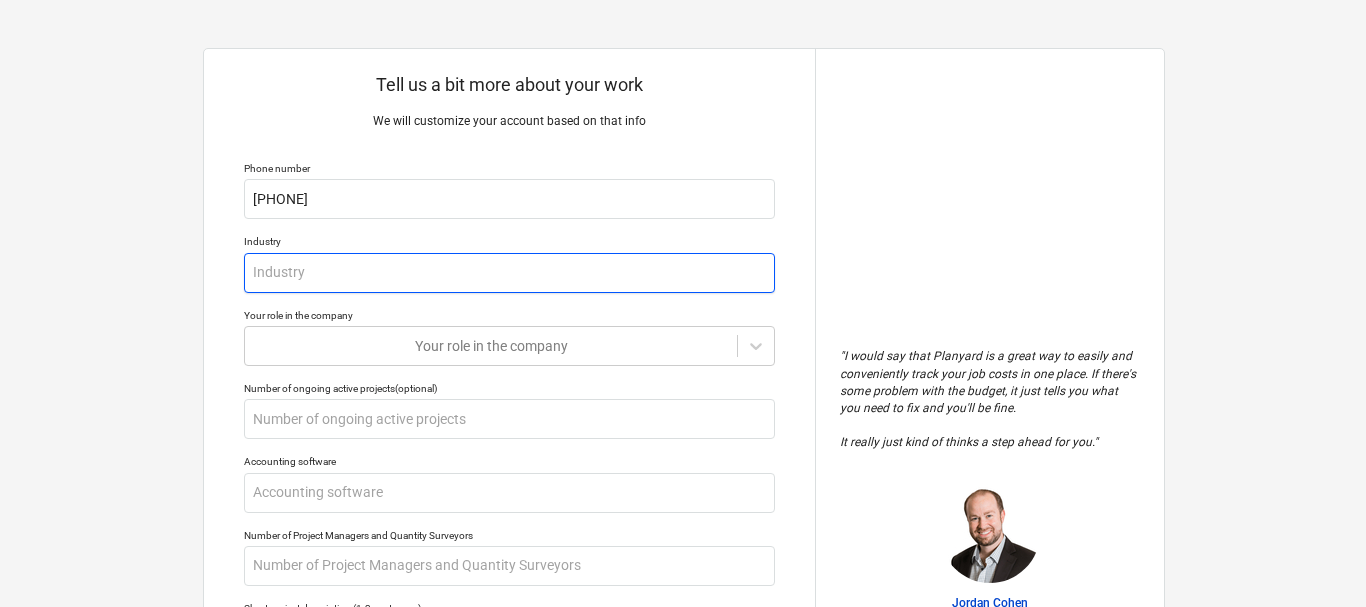 click at bounding box center (509, 273) 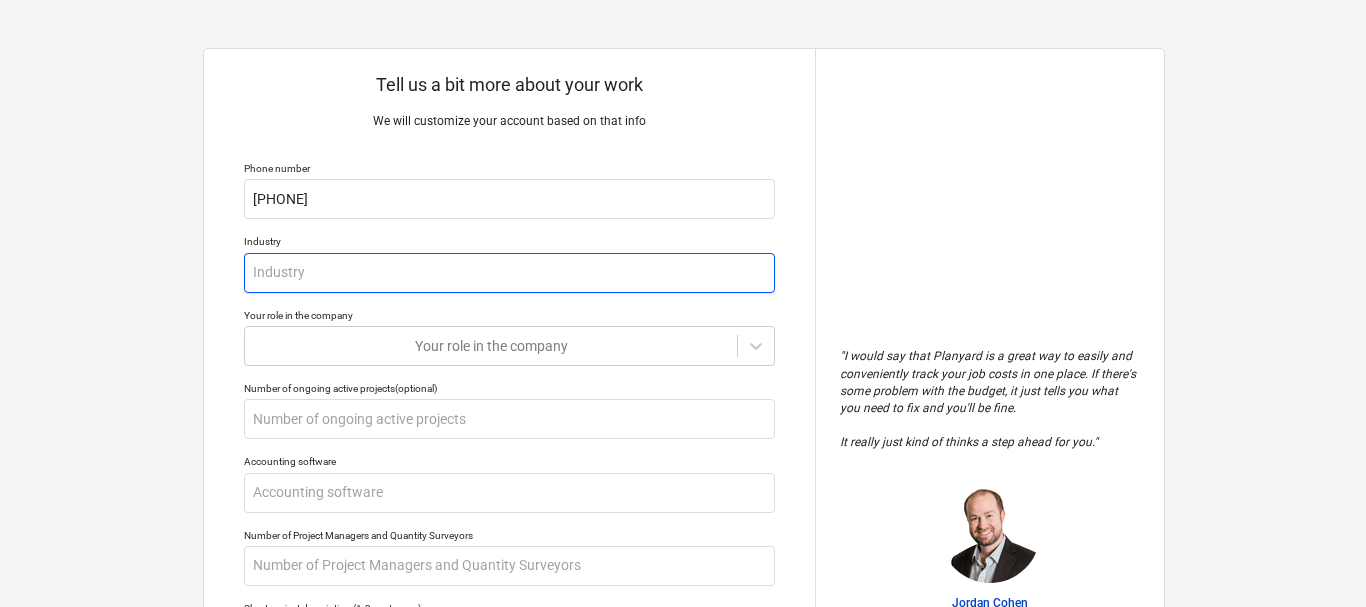 type on "x" 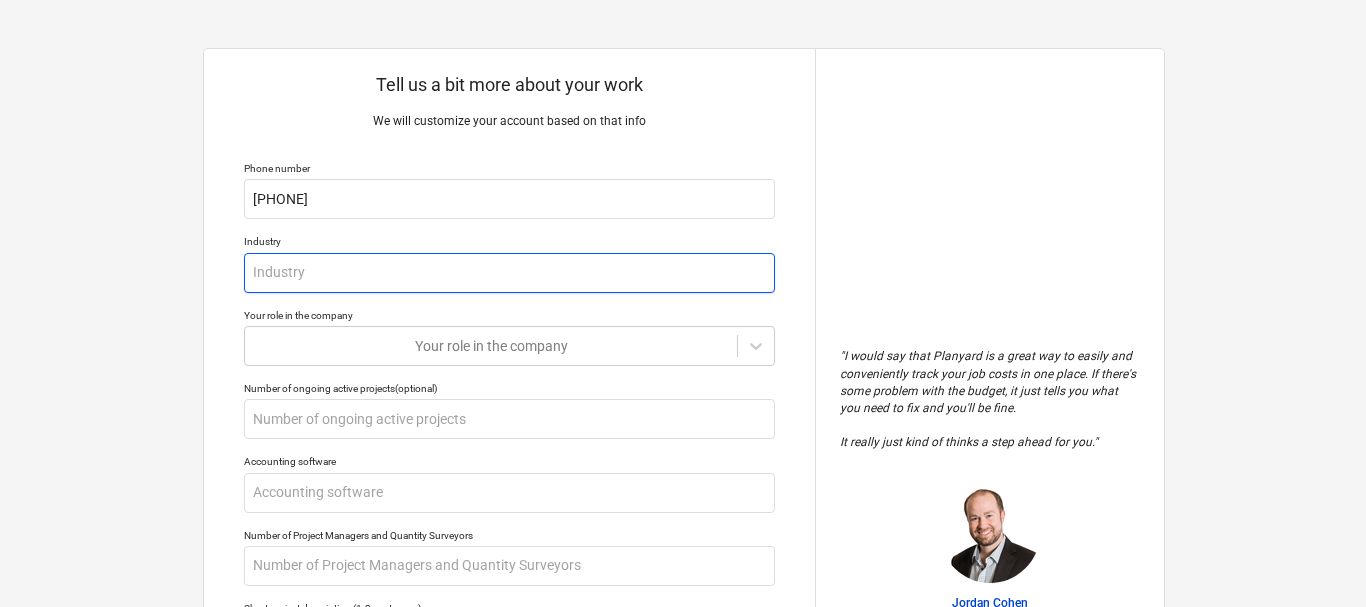 type on "R" 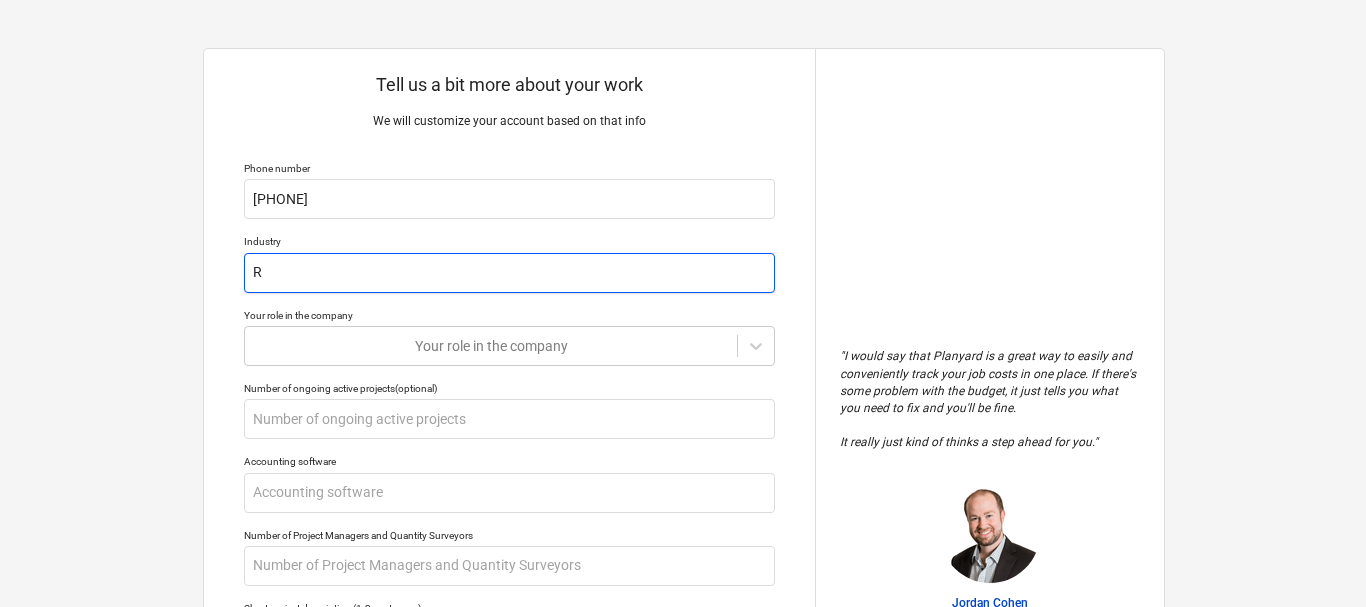 type on "x" 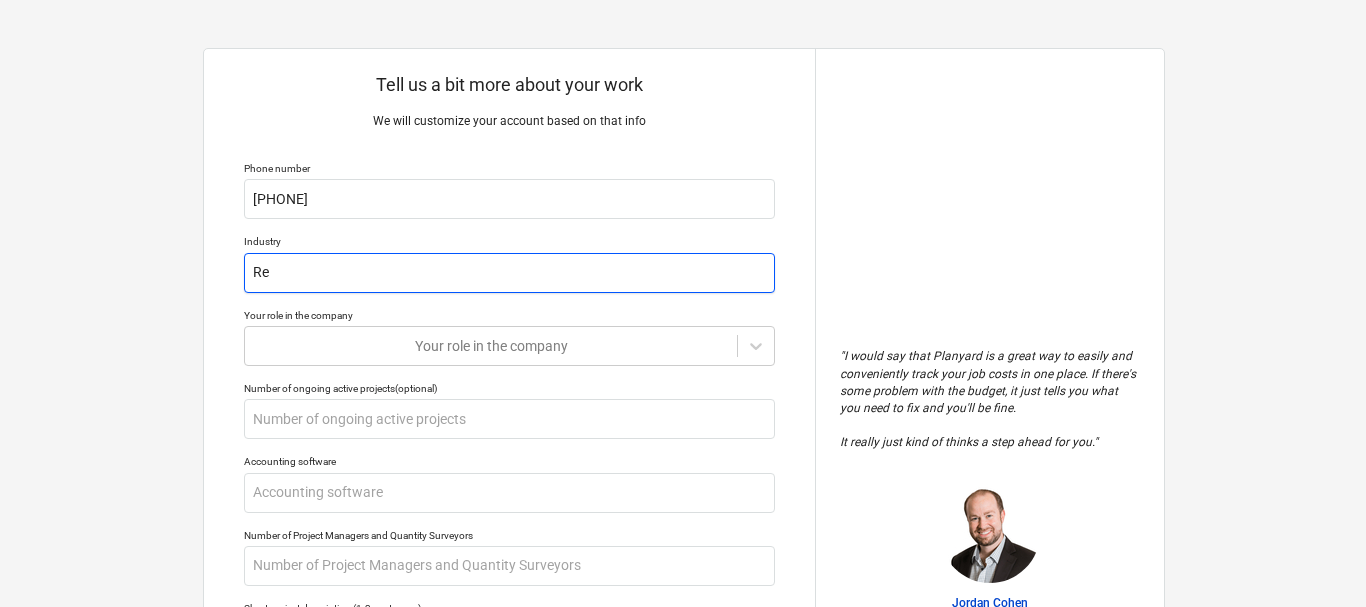 type on "x" 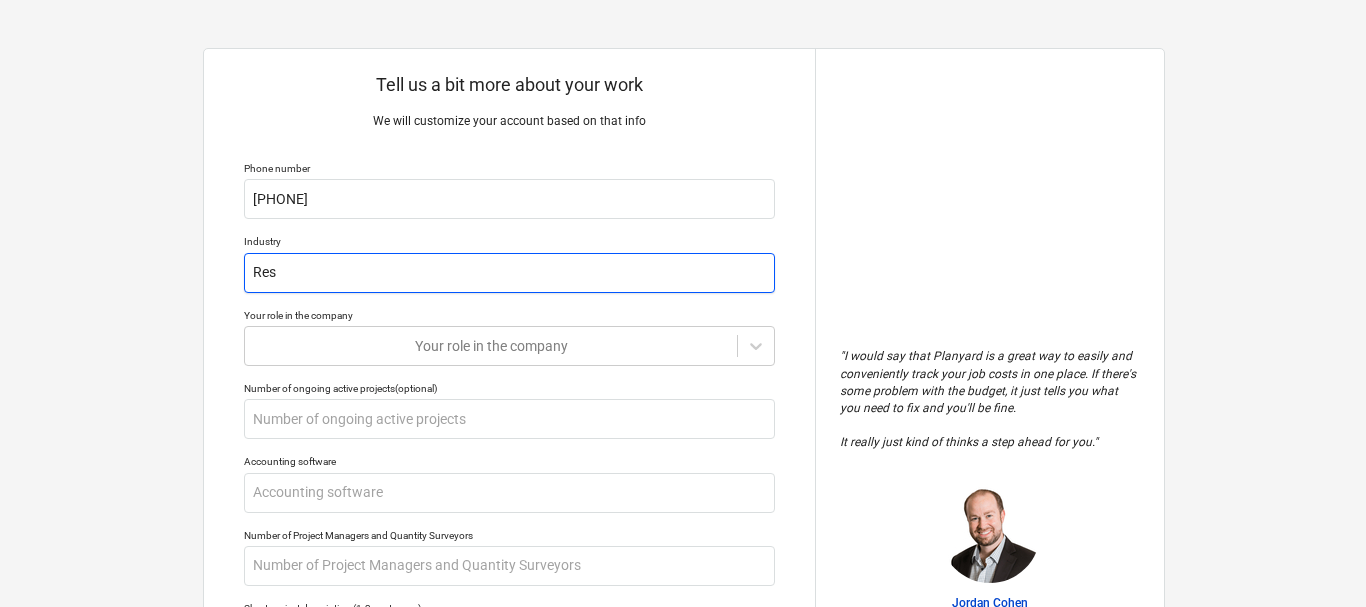 type on "x" 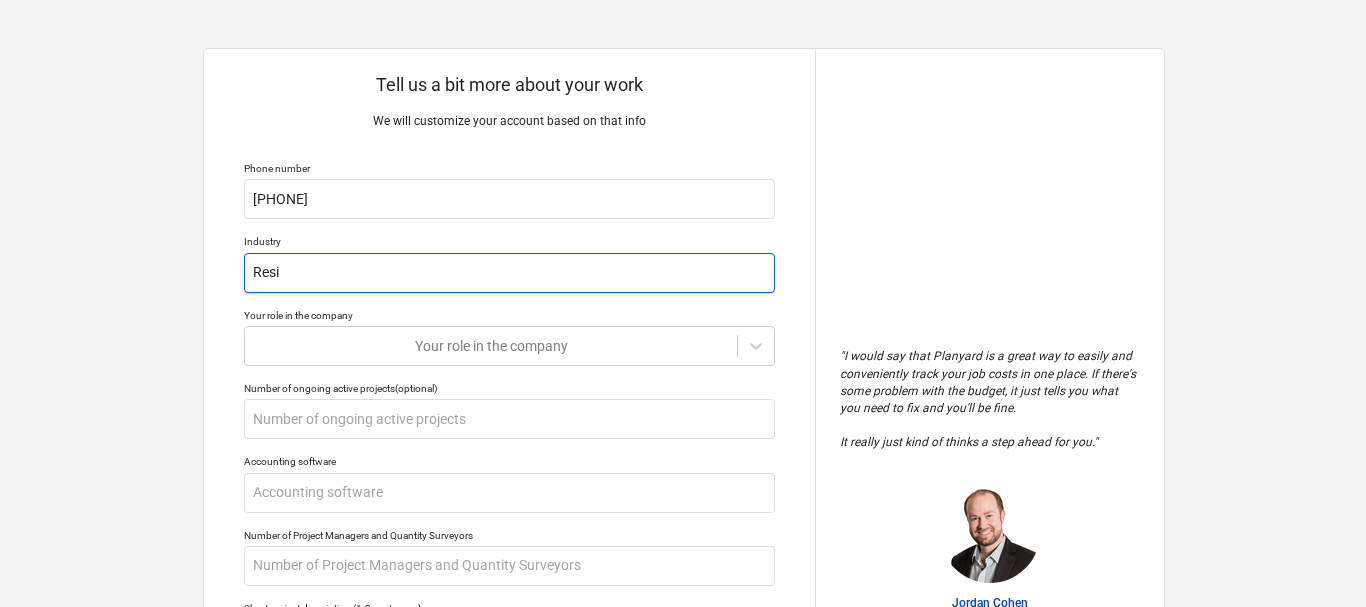 type on "x" 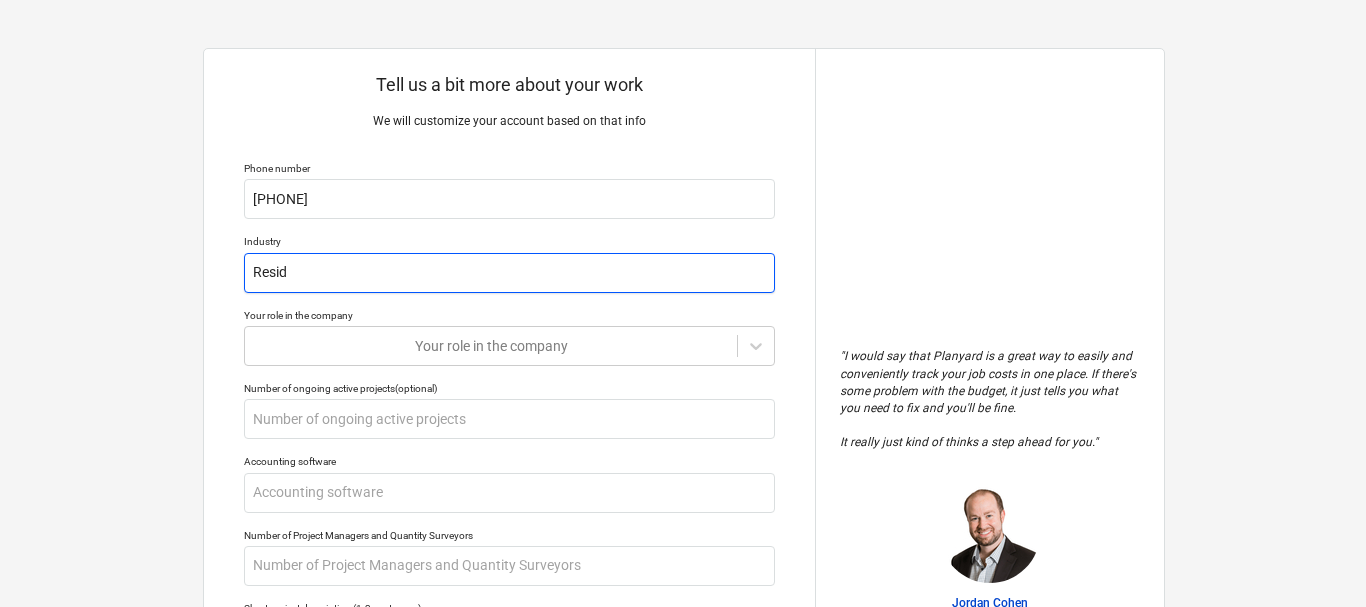 type on "x" 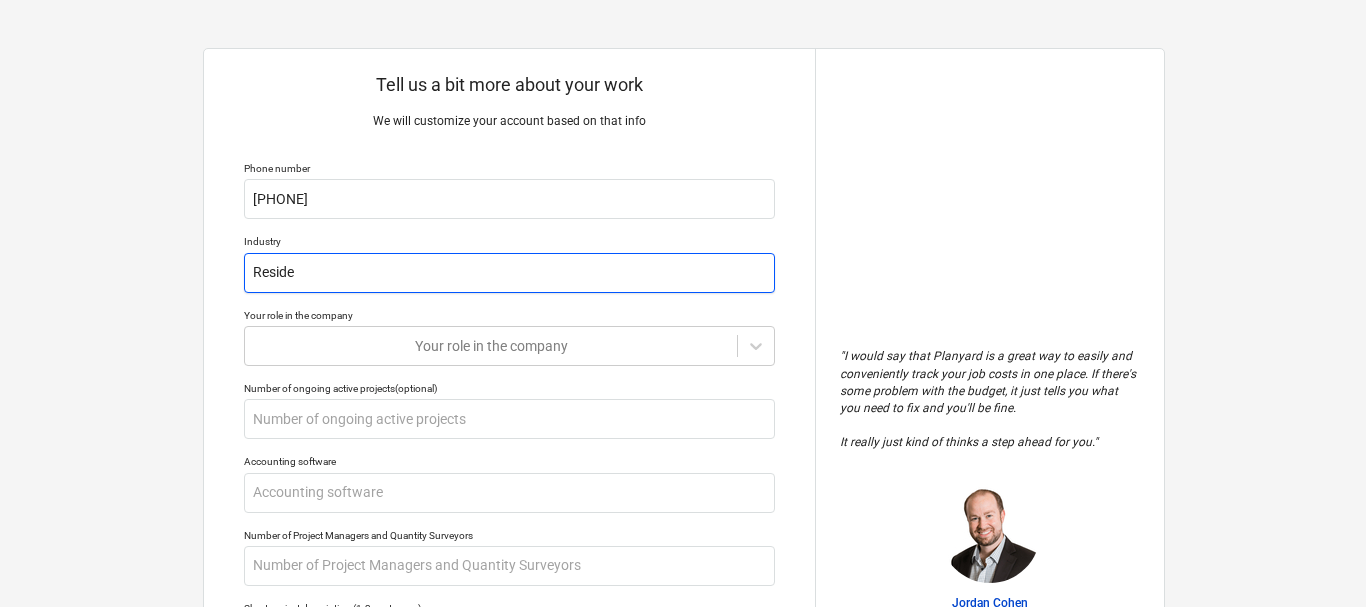 type on "x" 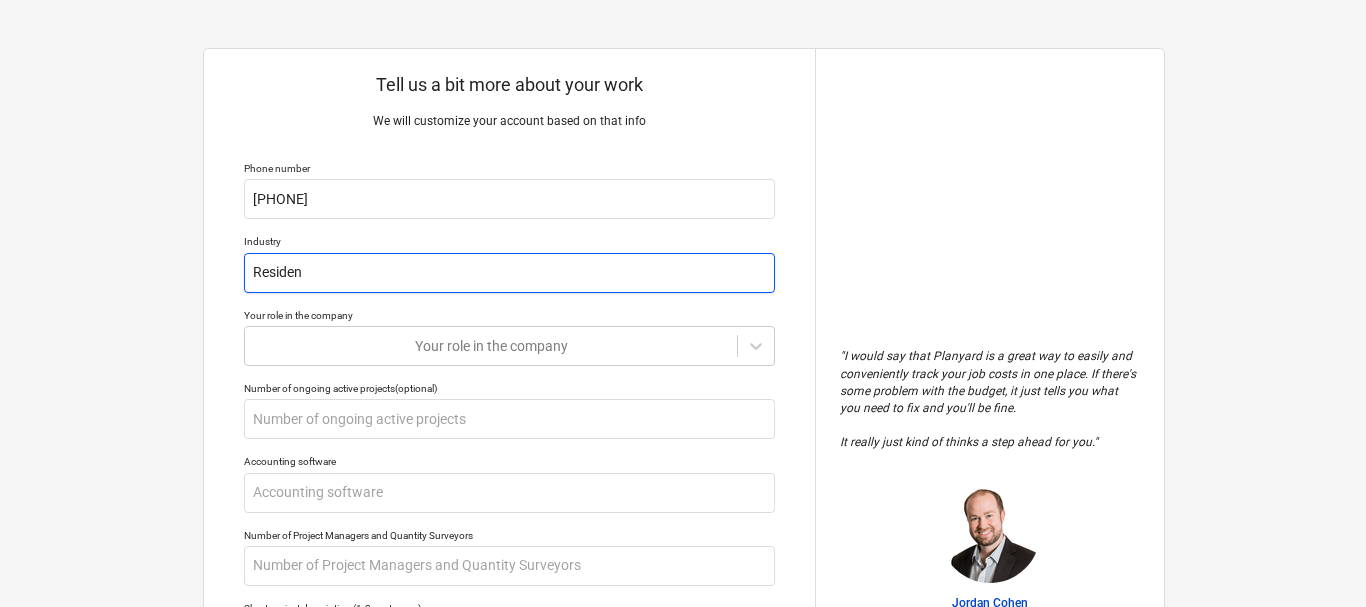 type on "x" 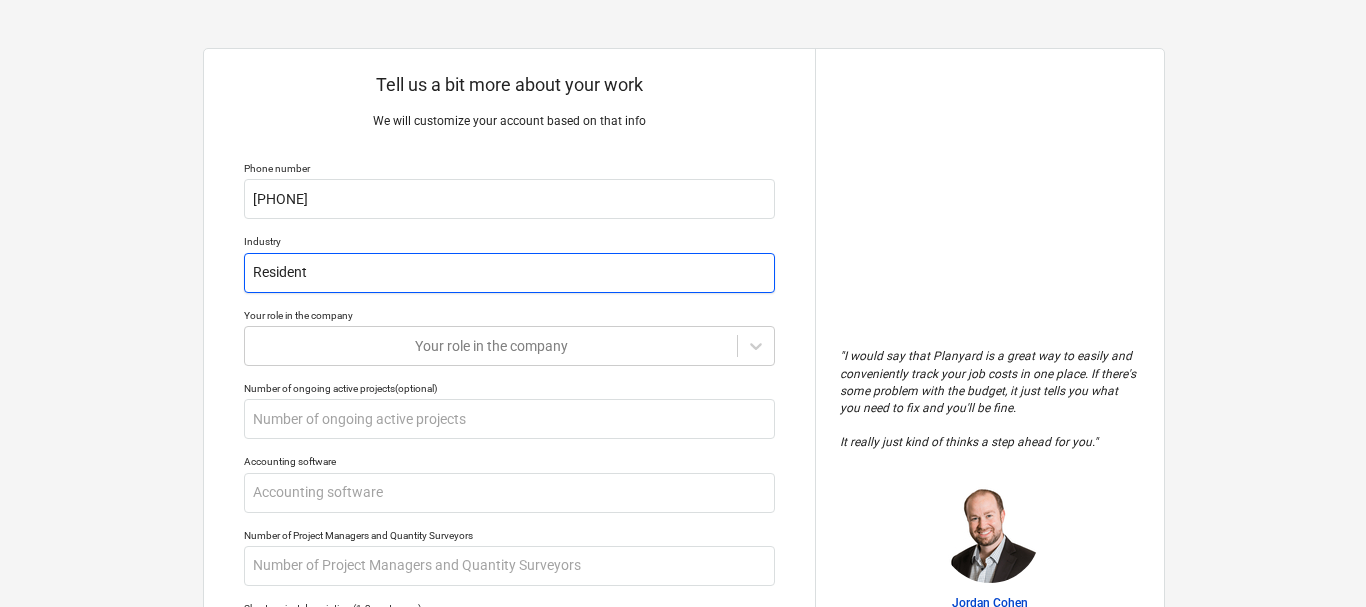 type on "x" 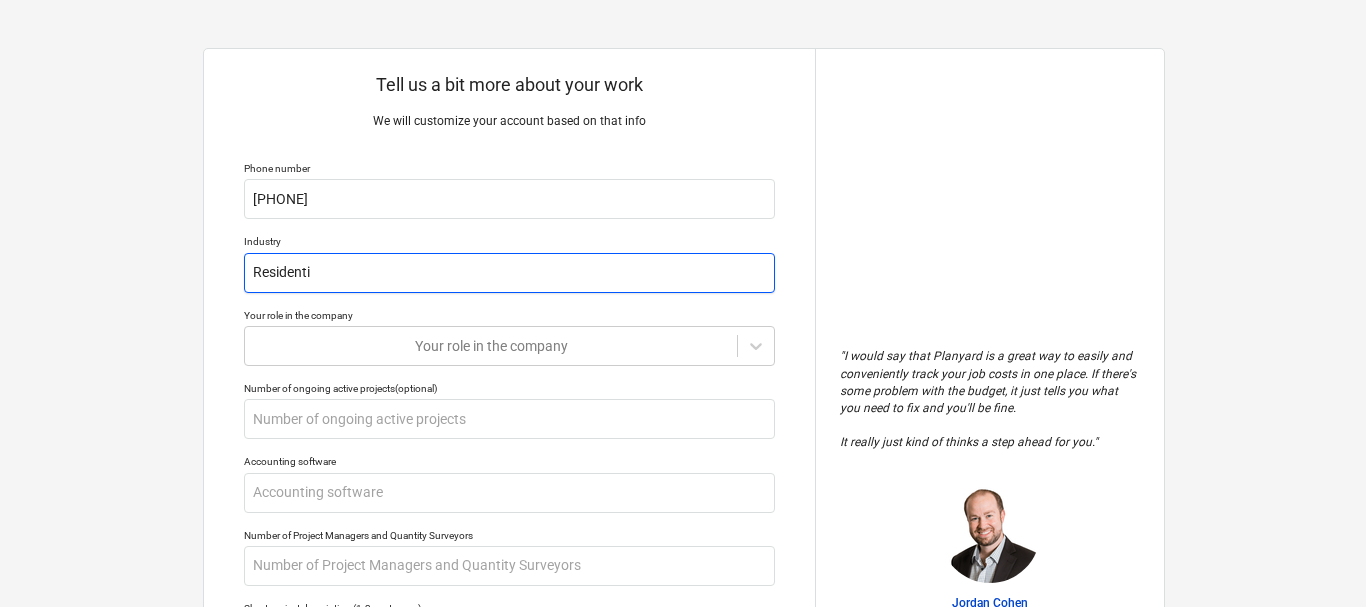 type on "x" 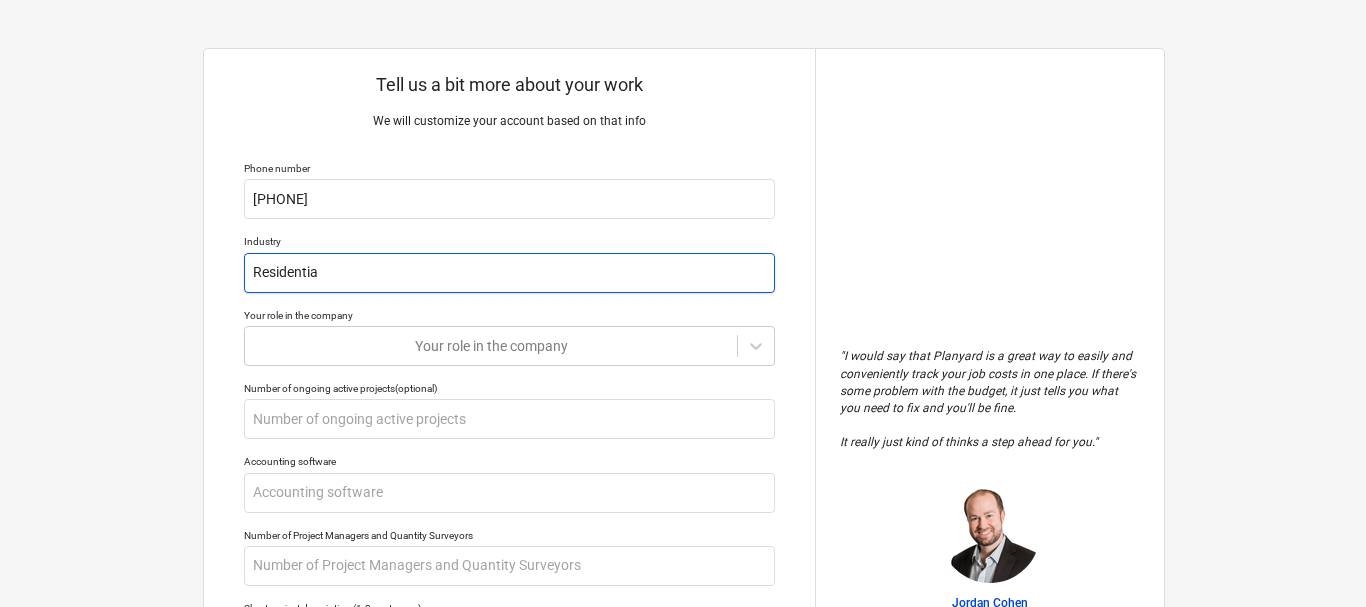type on "Residential" 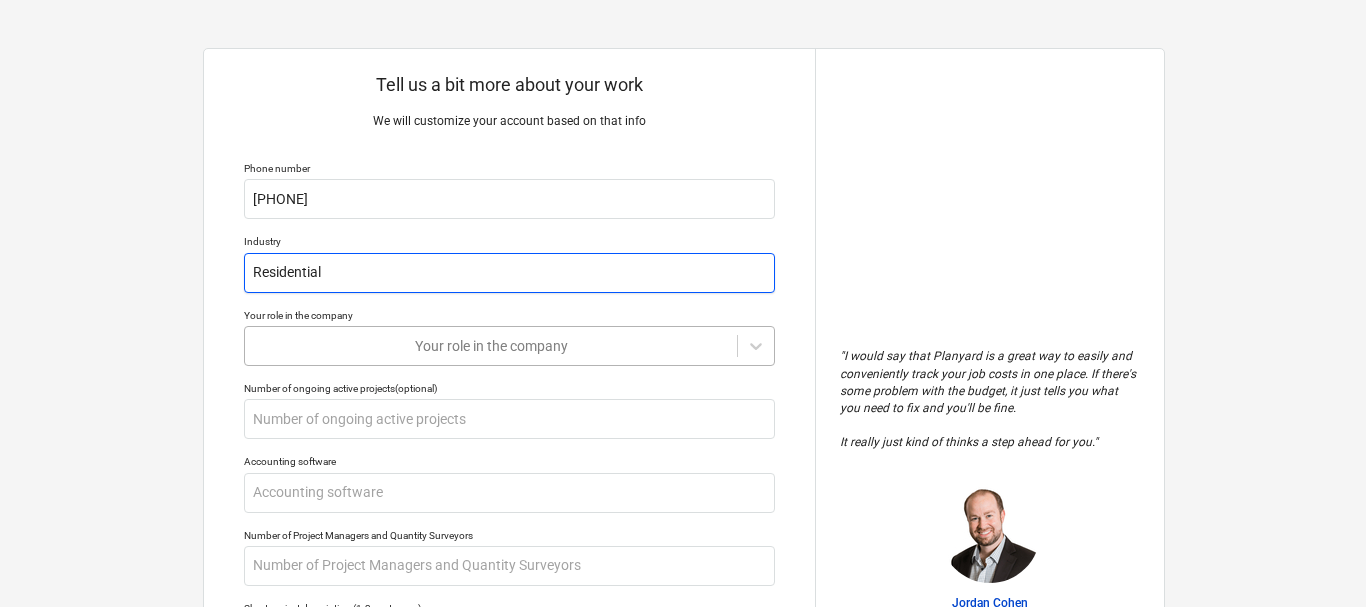 type on "Residential" 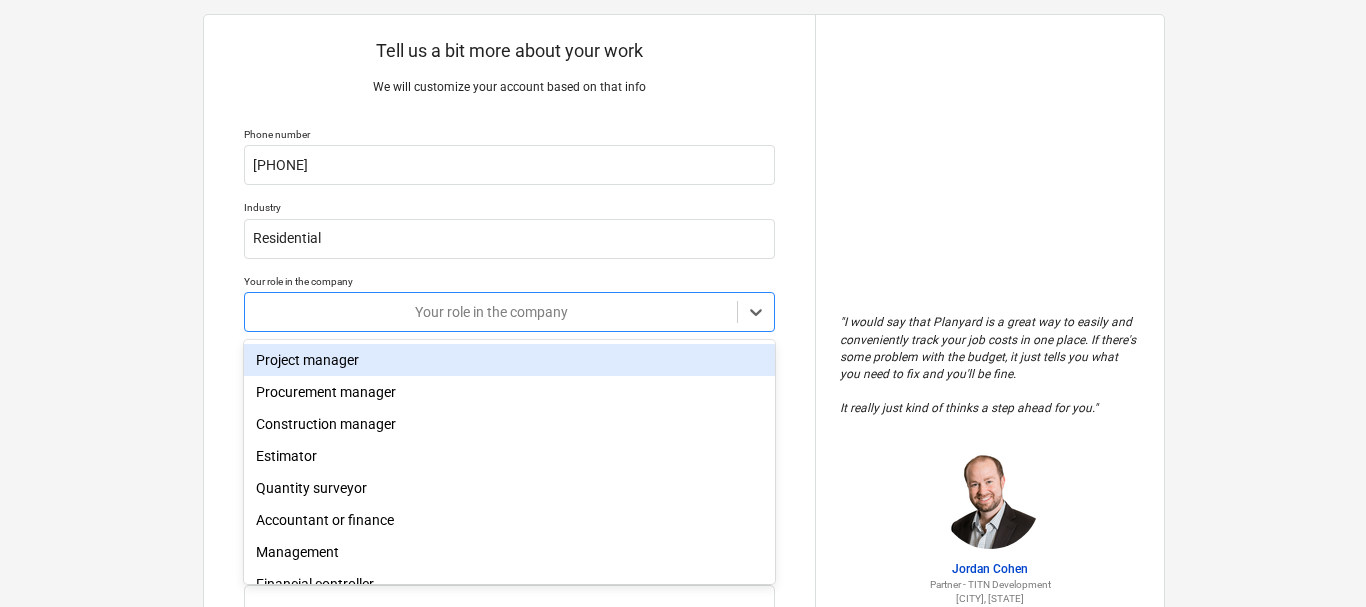 click on "Tell us a bit more about your work We will customize your account based on that info Phone number [PHONE] Industry Residential Your role in the company option Project manager focused, 1 of 11. 11 results available. Use Up and Down to choose options, press Enter to select the currently focused option, press Escape to exit the menu, press Tab to select the option and exit the menu. Your role in the company Number of ongoing active projects  (optional) Accounting software Number of Project Managers and Quantity Surveyors Short project description (1-2 sentences) Why do you need a new tool? Submit " I would say that Planyard is a great way to easily and conveniently track your job costs in one place. If there's some problem with the budget, it just tells you what you need to fix and you'll be fine.
It really just kind of thinks a step ahead for you. " Jordan Cohen Partner - TITN Development [CITY], [STATE]
x Project manager Procurement manager Construction manager Estimator Quantity surveyor" at bounding box center [683, 279] 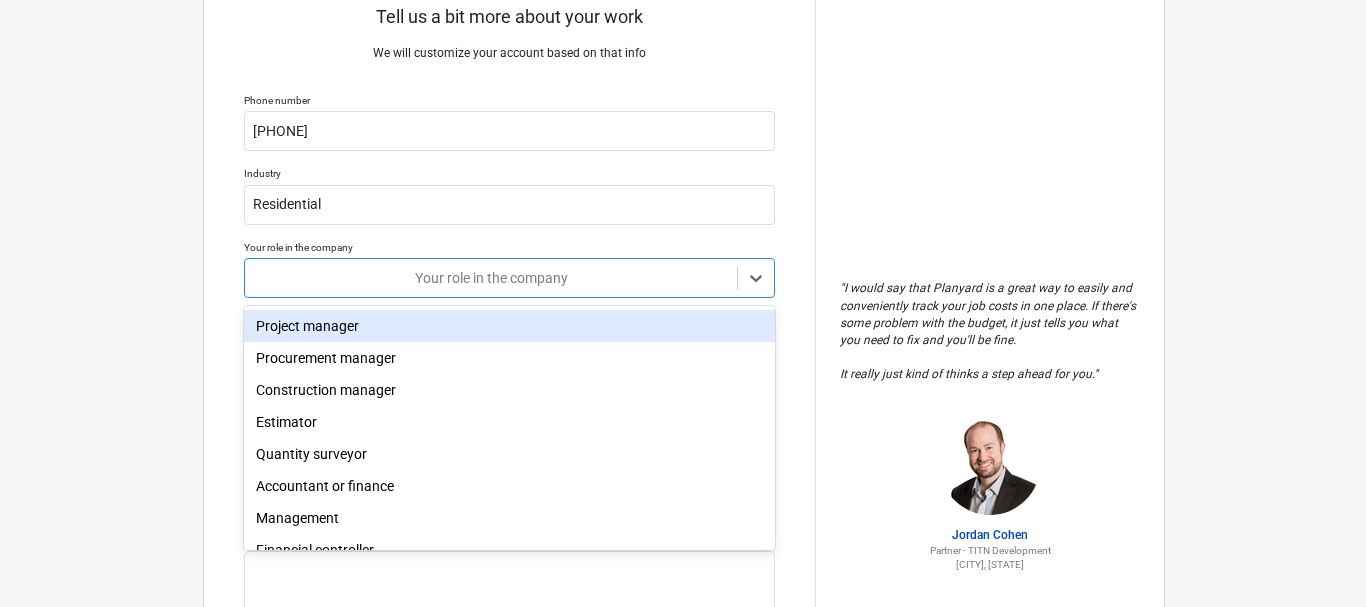 scroll, scrollTop: 75, scrollLeft: 0, axis: vertical 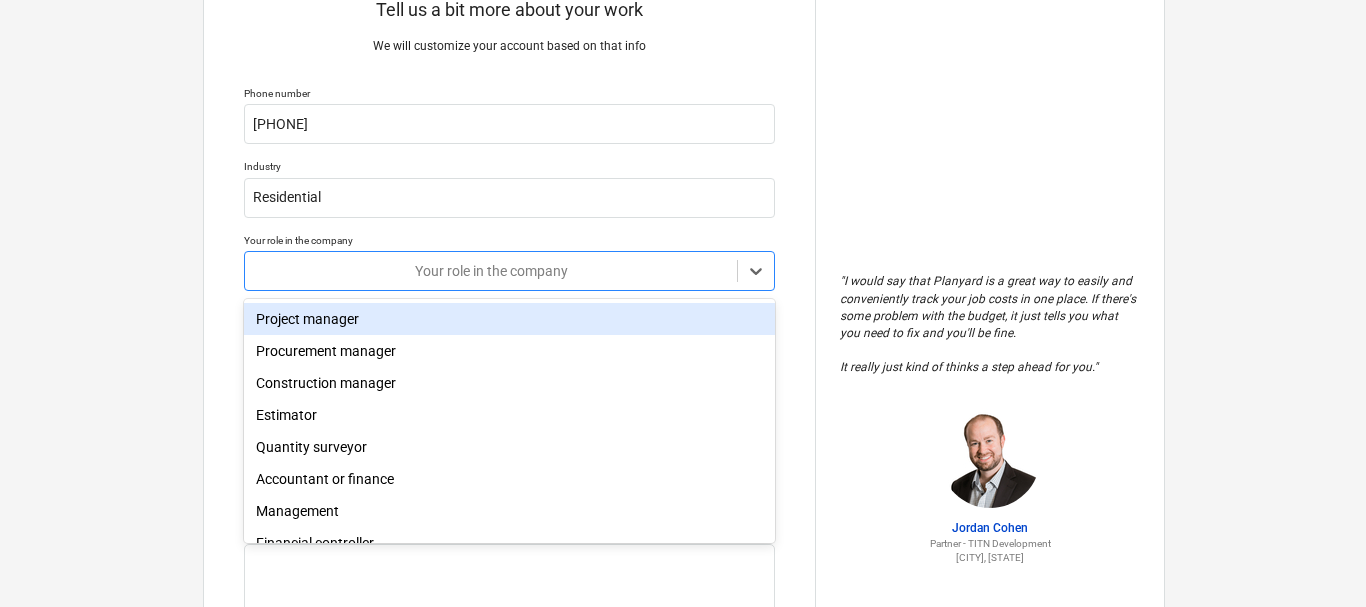 click on "Project manager" at bounding box center [509, 319] 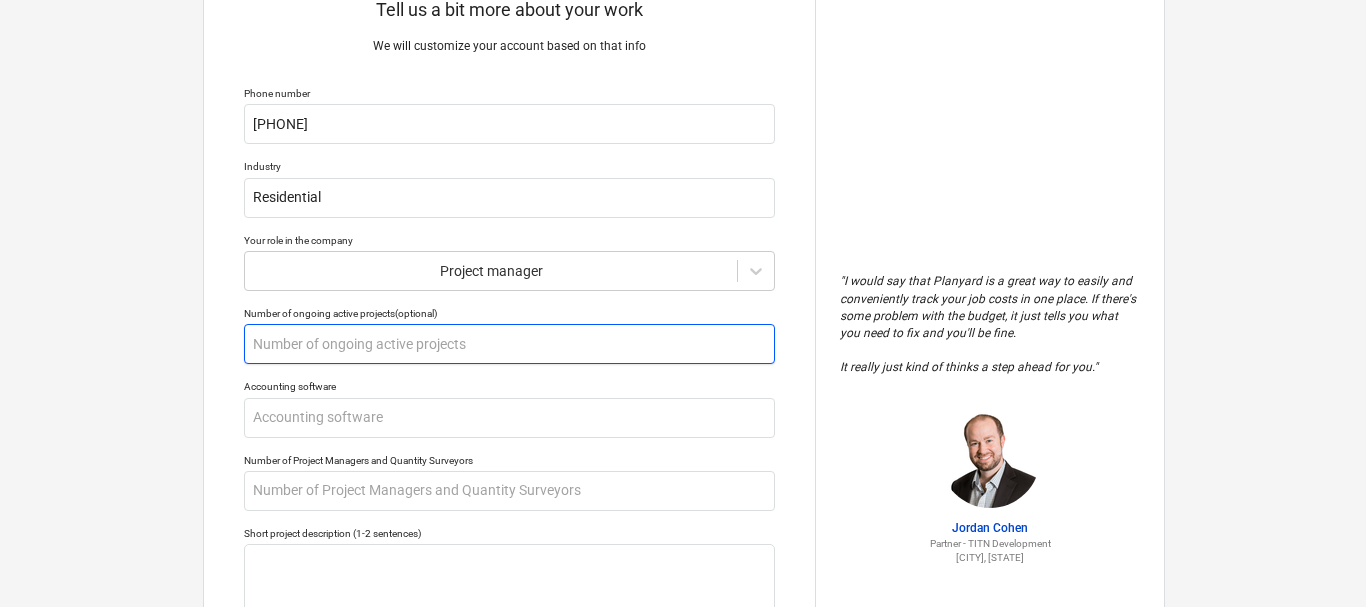 click at bounding box center [509, 344] 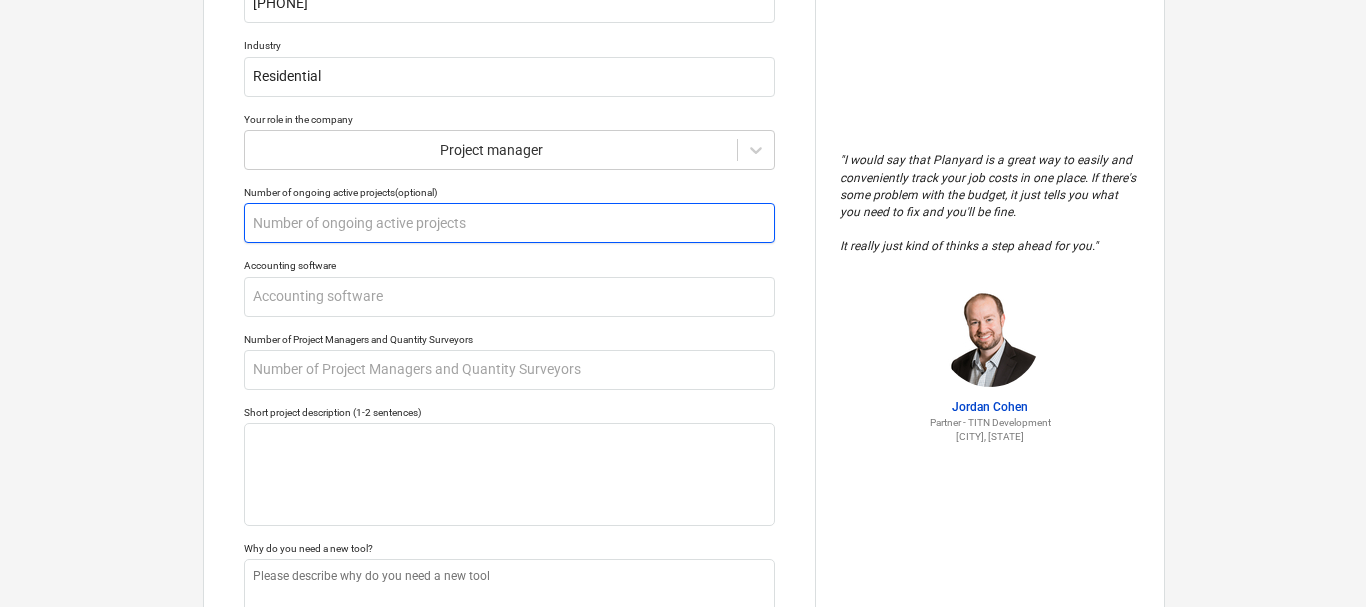 scroll, scrollTop: 199, scrollLeft: 0, axis: vertical 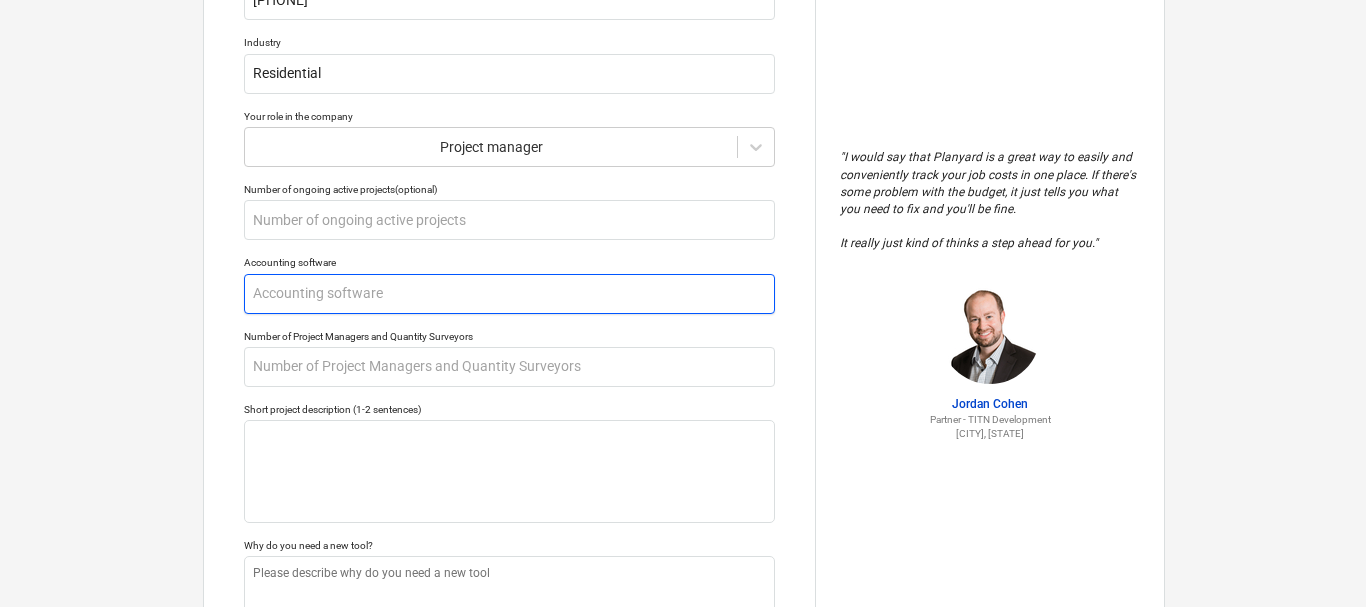click at bounding box center [509, 294] 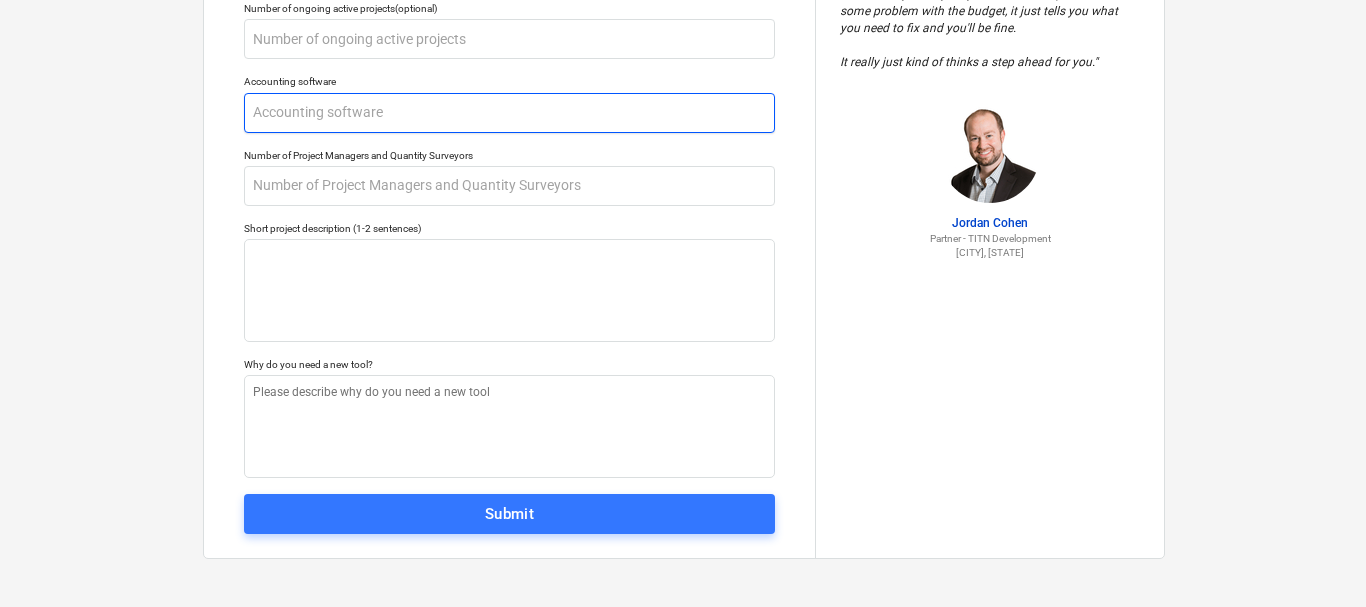 scroll, scrollTop: 385, scrollLeft: 0, axis: vertical 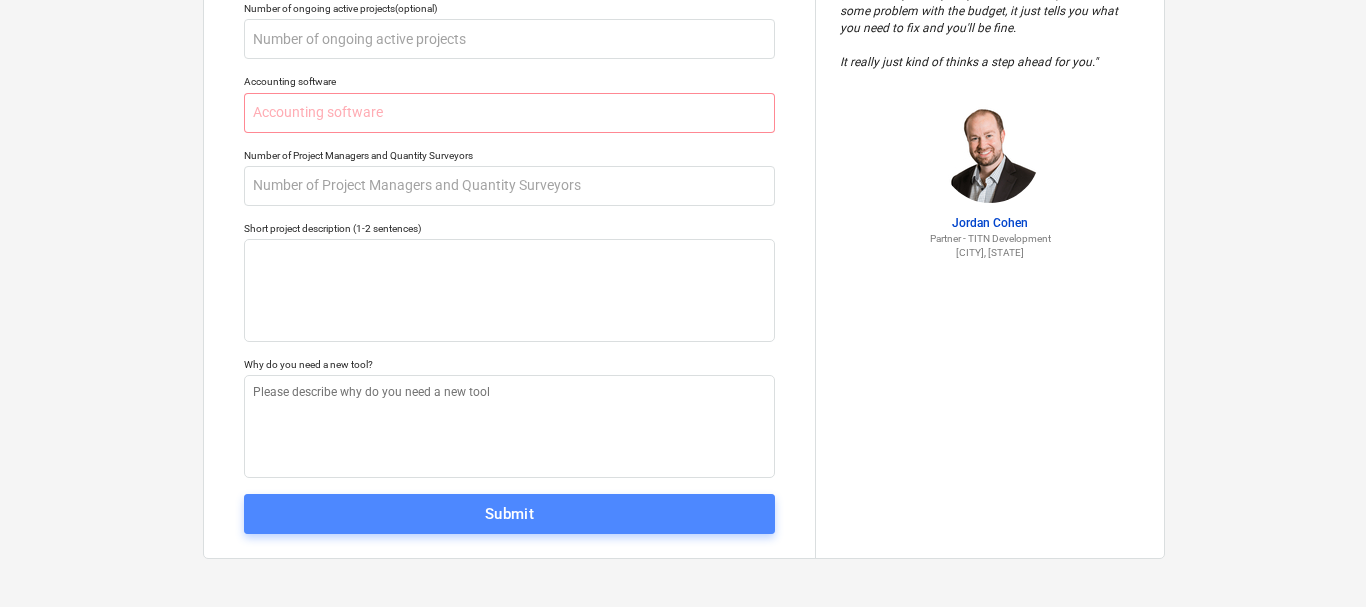 click on "Submit" at bounding box center [509, 514] 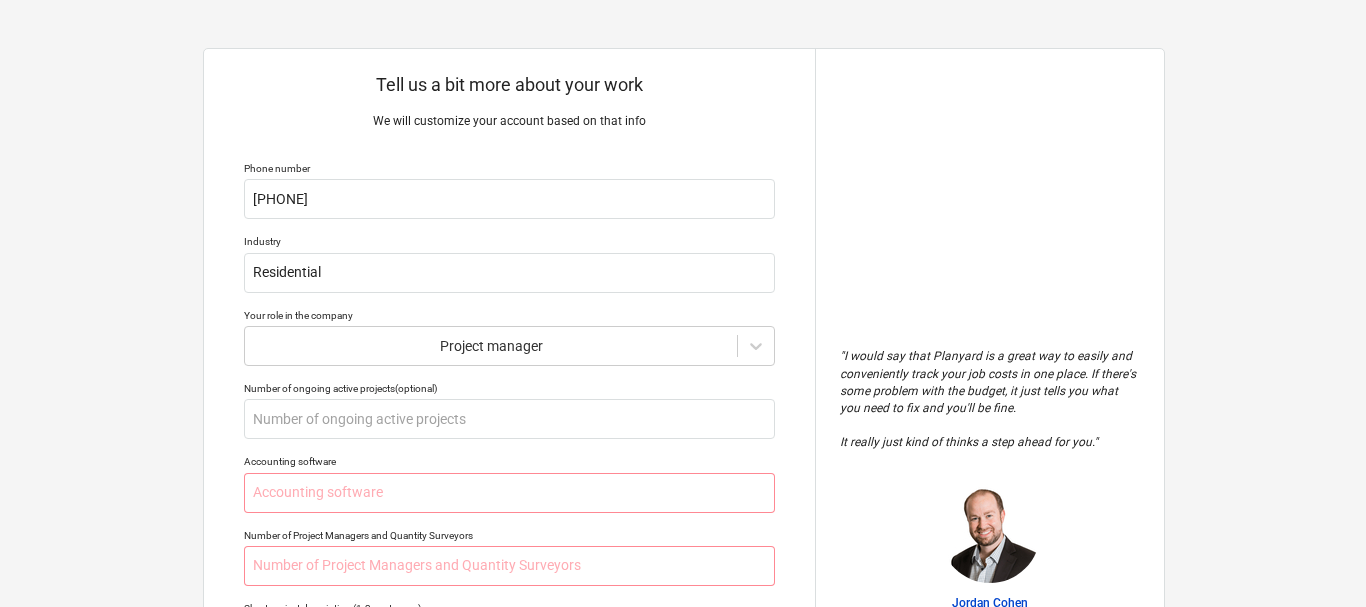 scroll, scrollTop: 385, scrollLeft: 0, axis: vertical 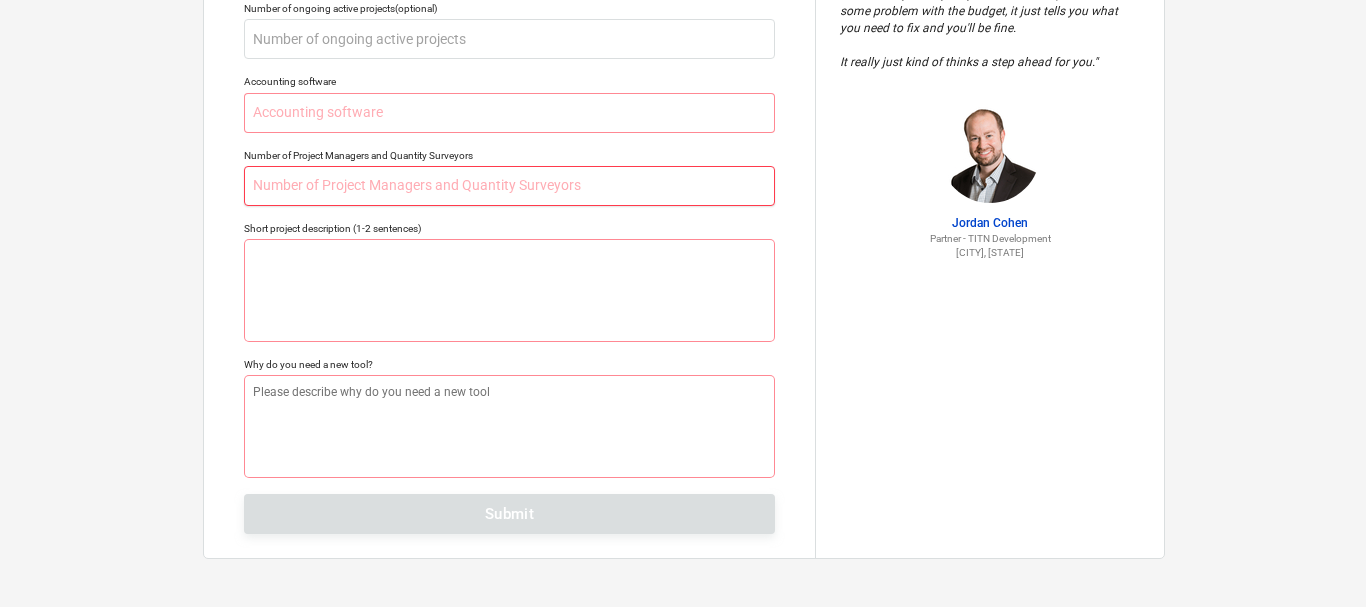 click at bounding box center (509, 186) 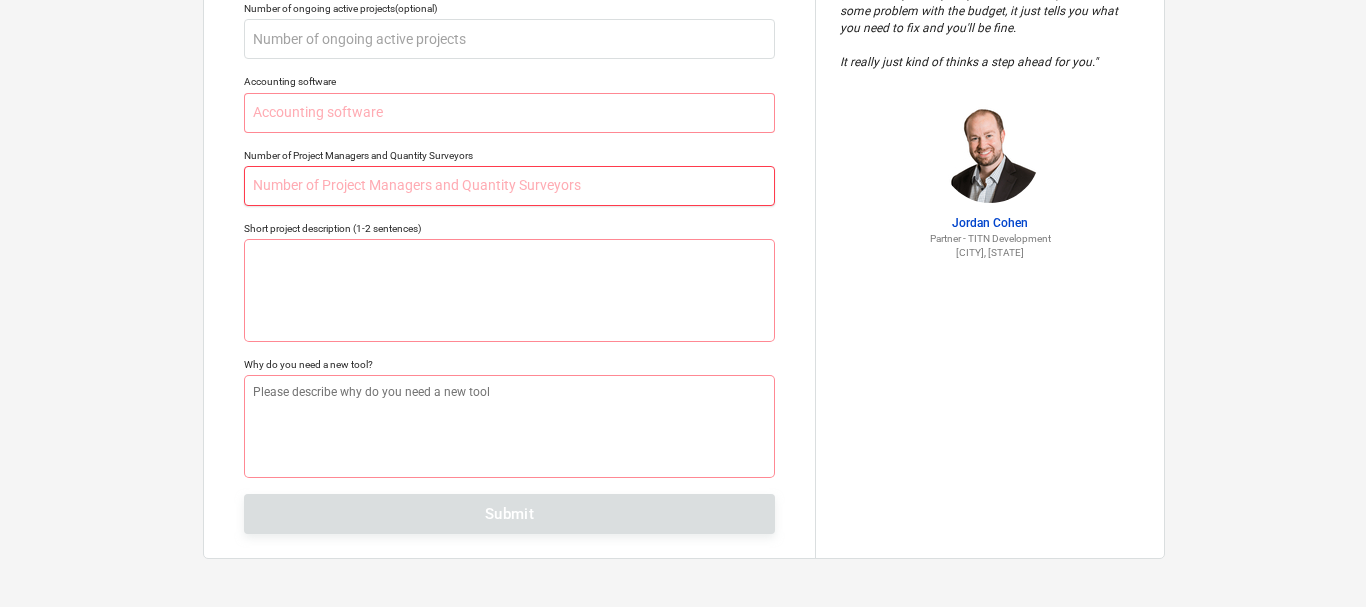 type on "x" 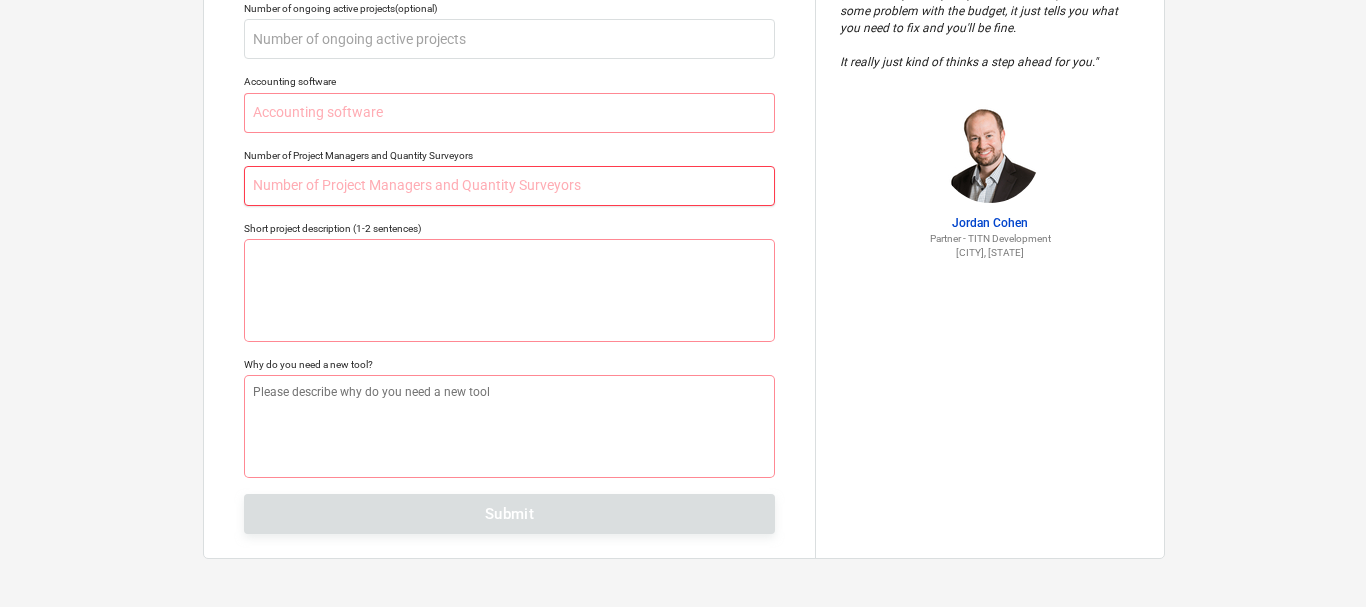 type on "N" 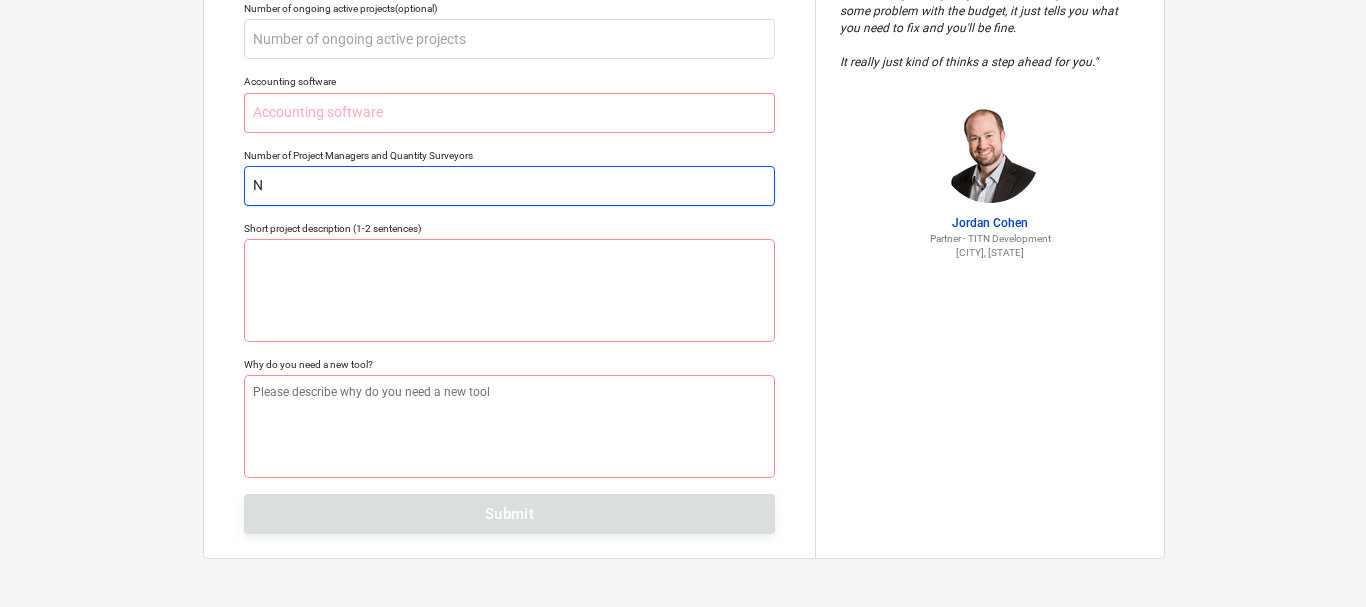 type on "x" 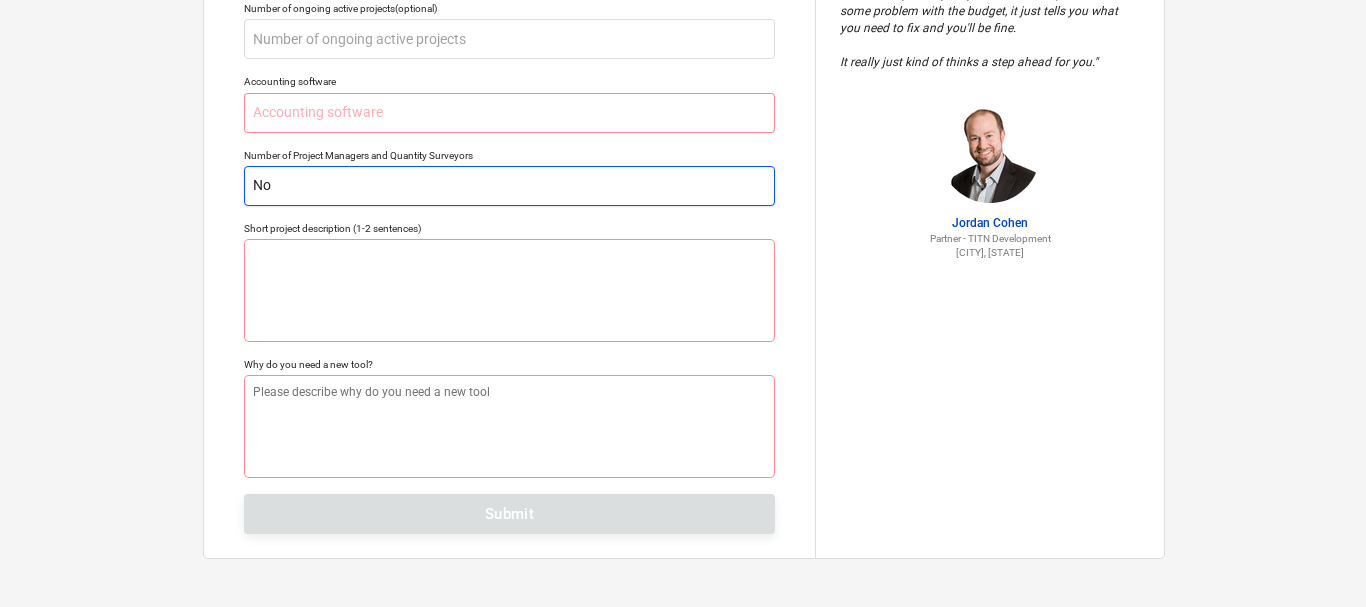 type on "x" 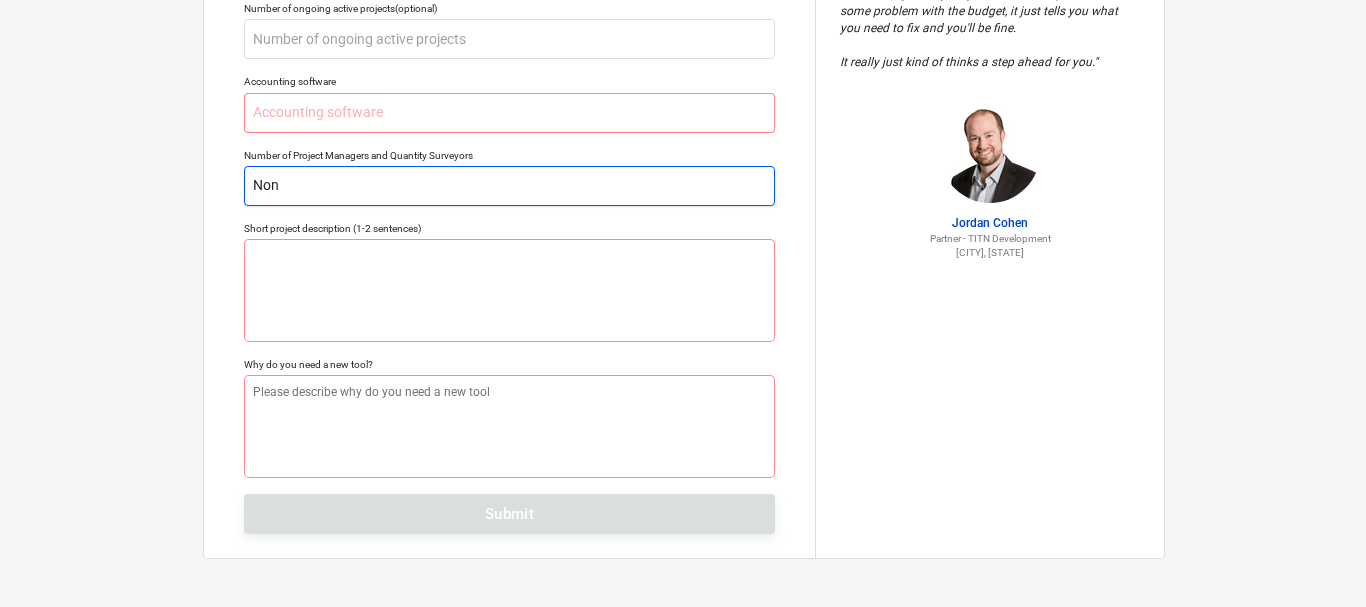 type on "x" 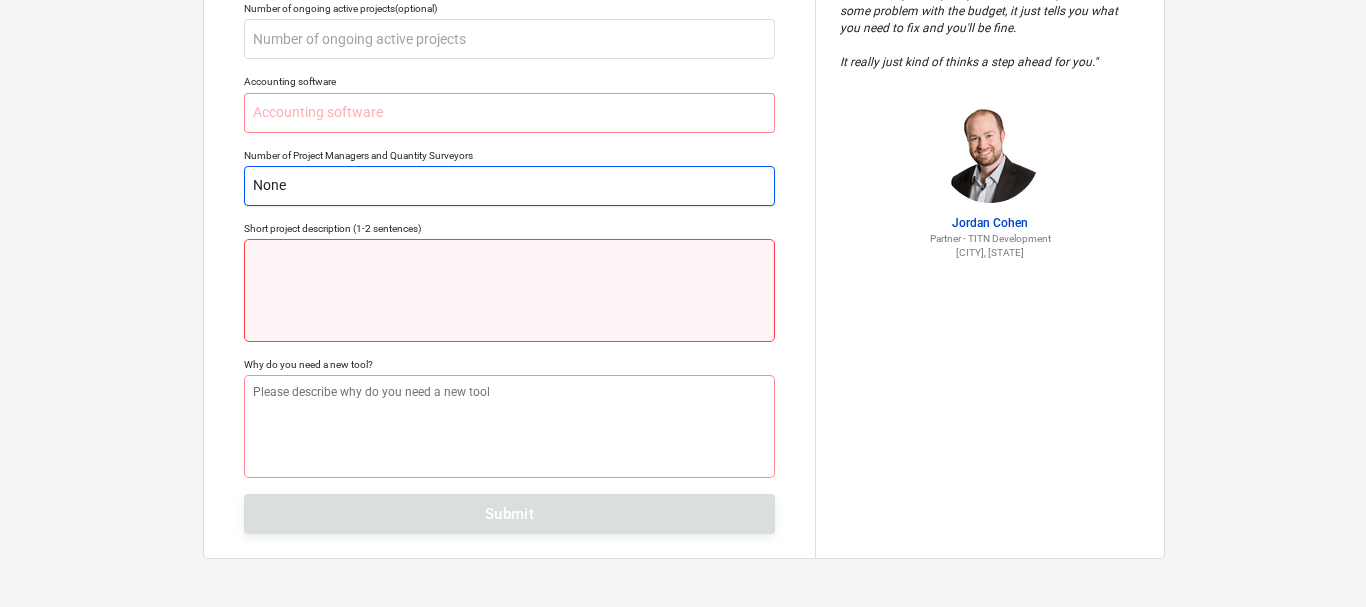 type on "None" 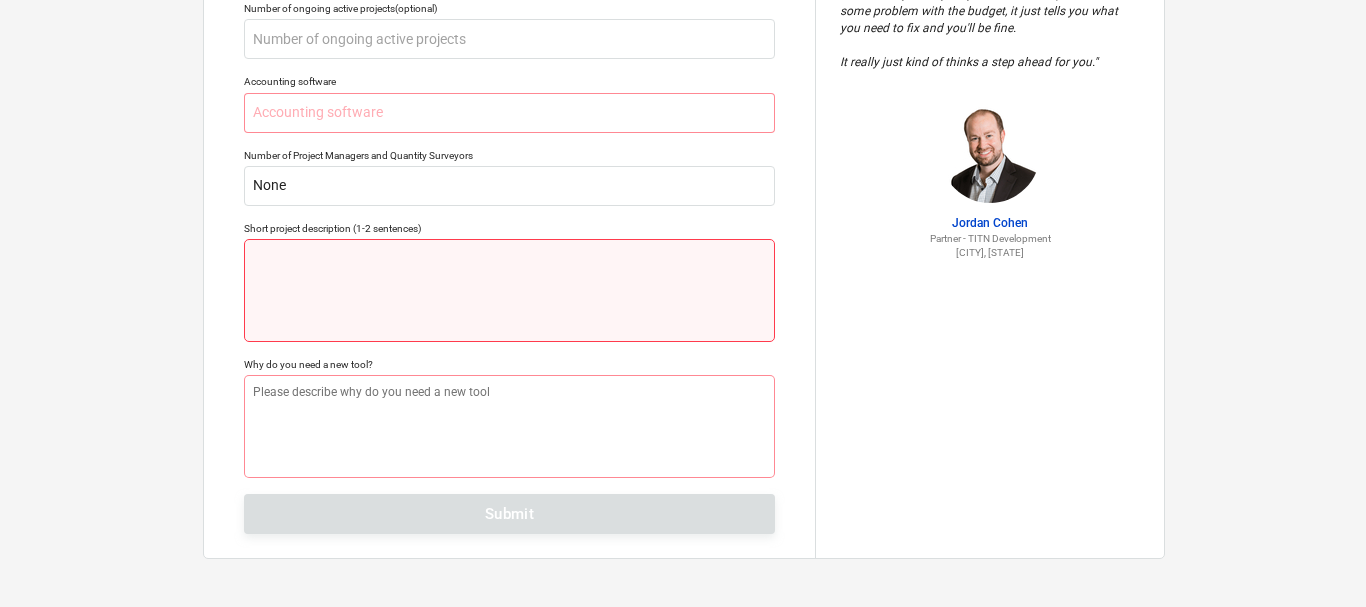 click at bounding box center (509, 290) 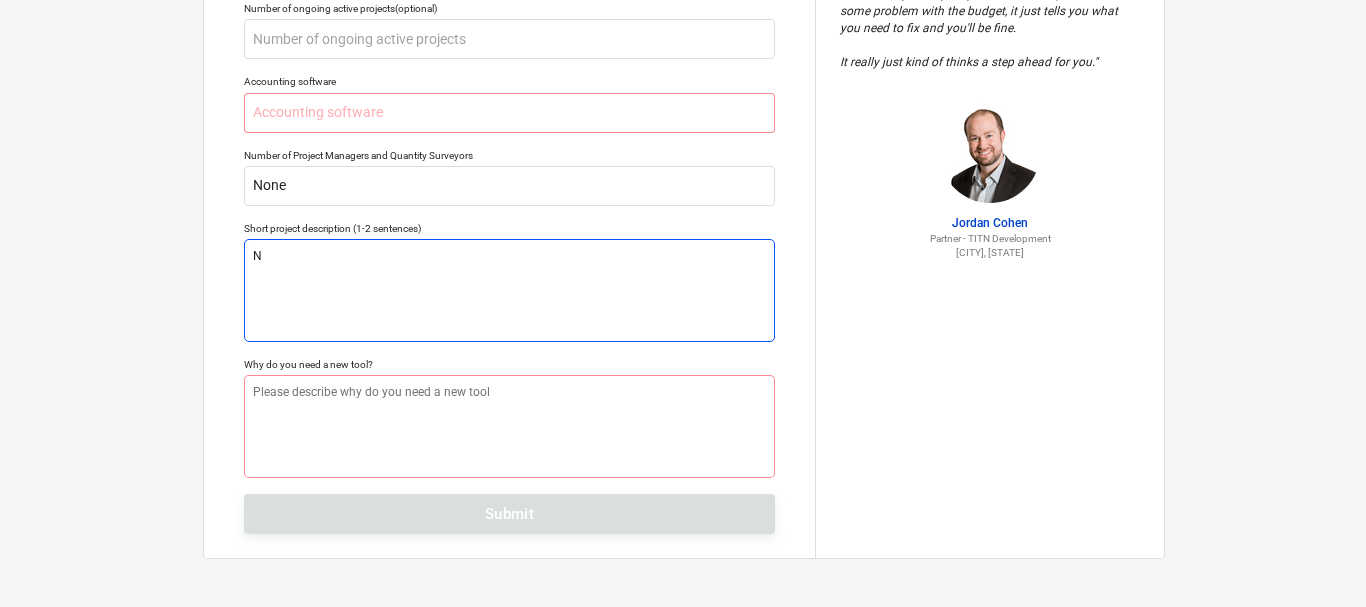 type on "x" 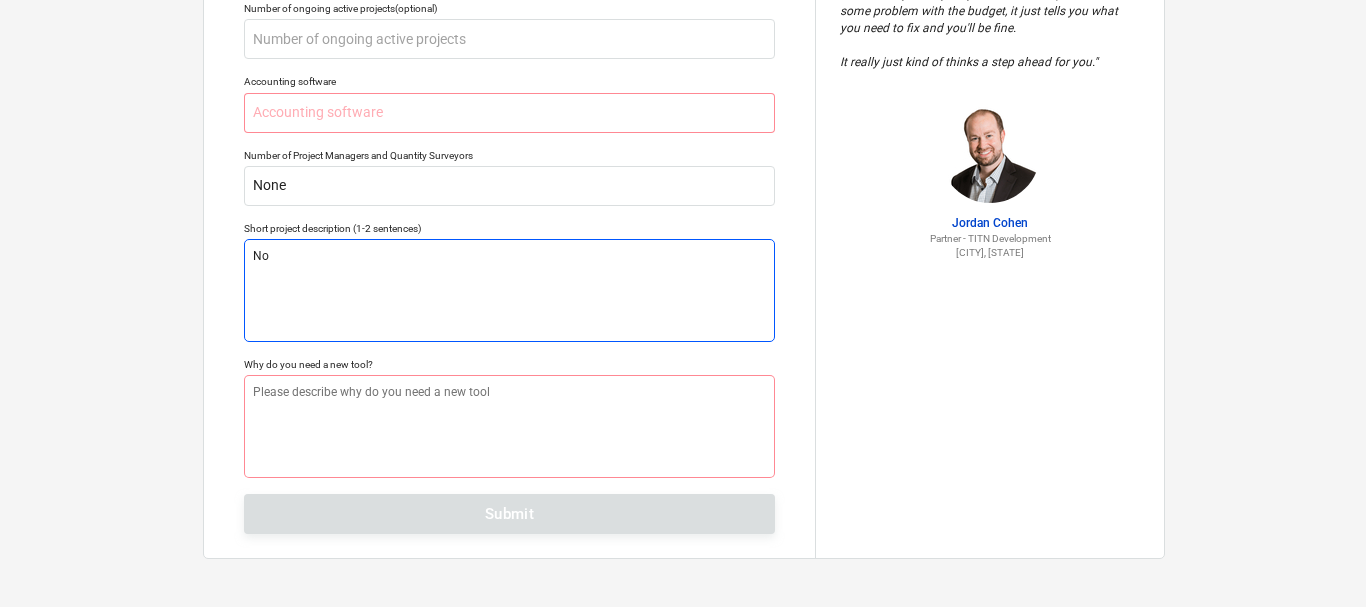type on "x" 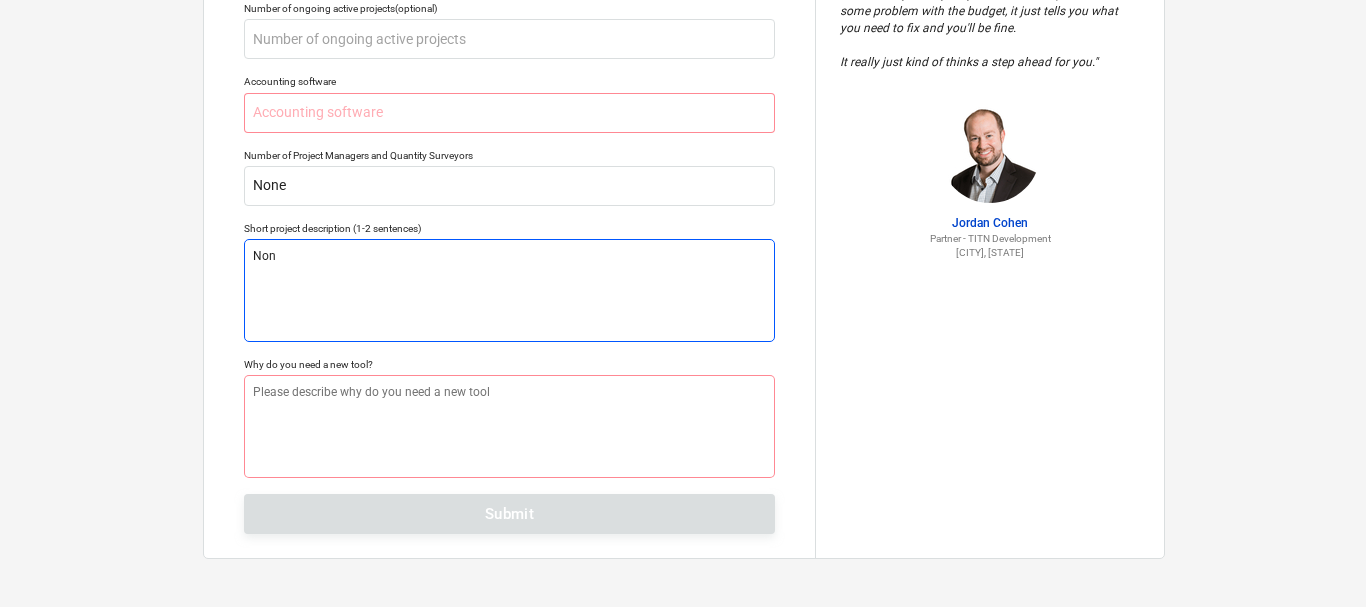 type on "x" 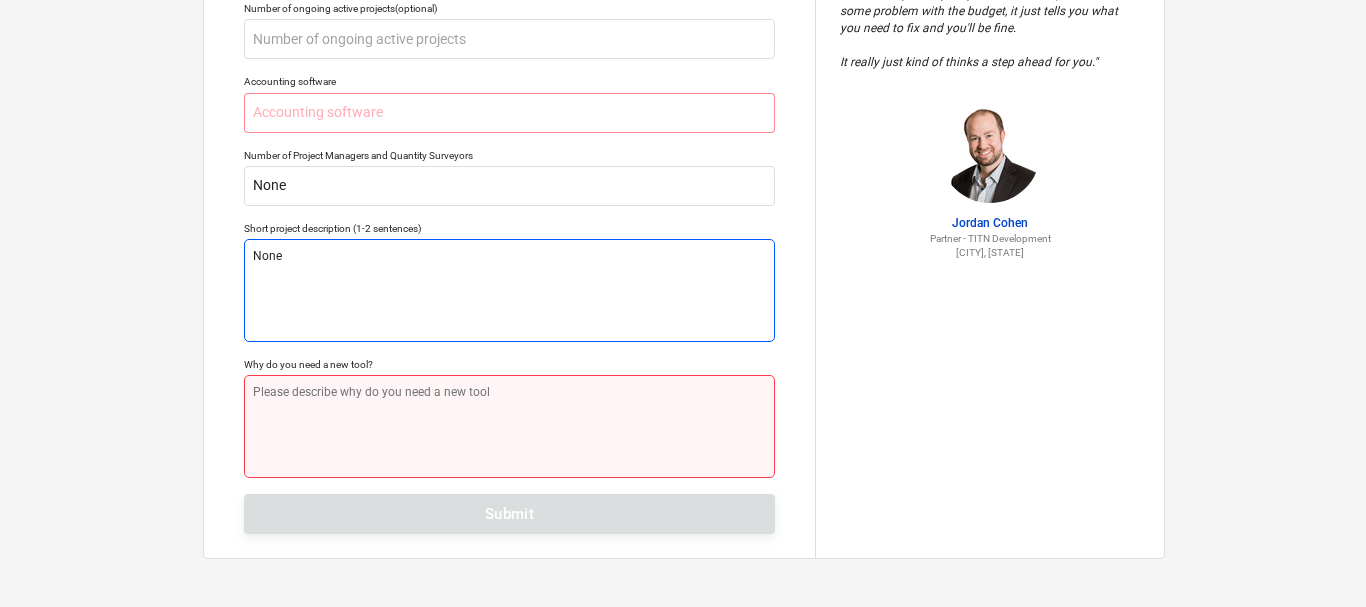type on "None" 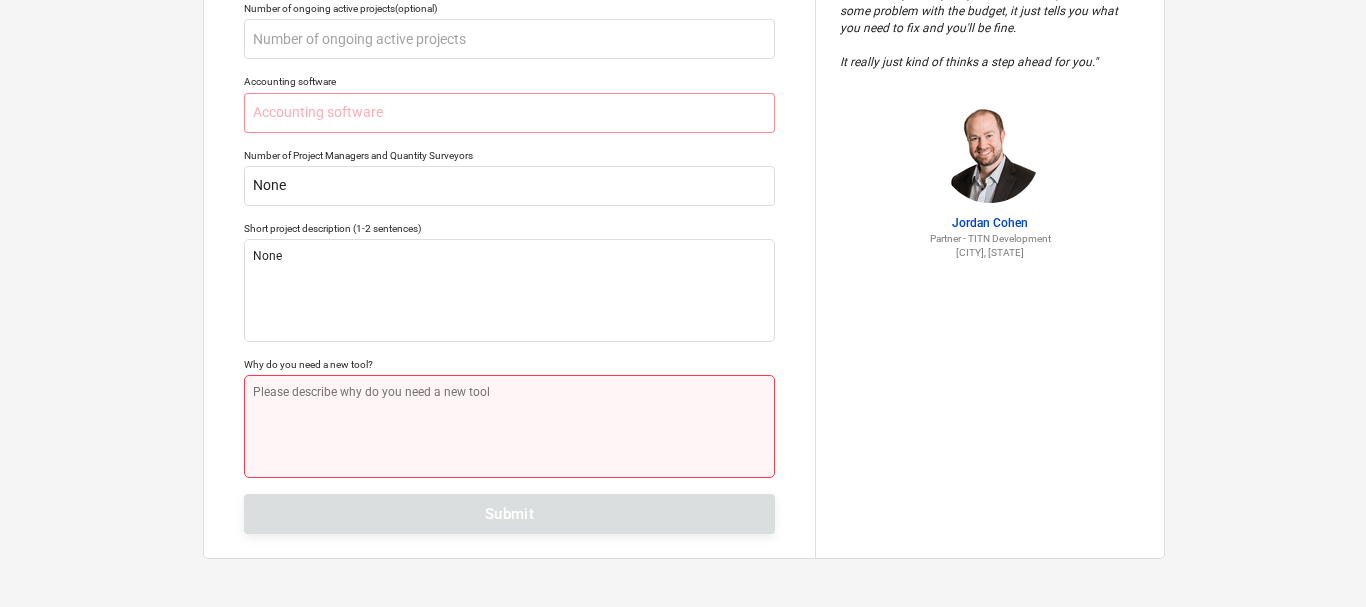 click at bounding box center [509, 426] 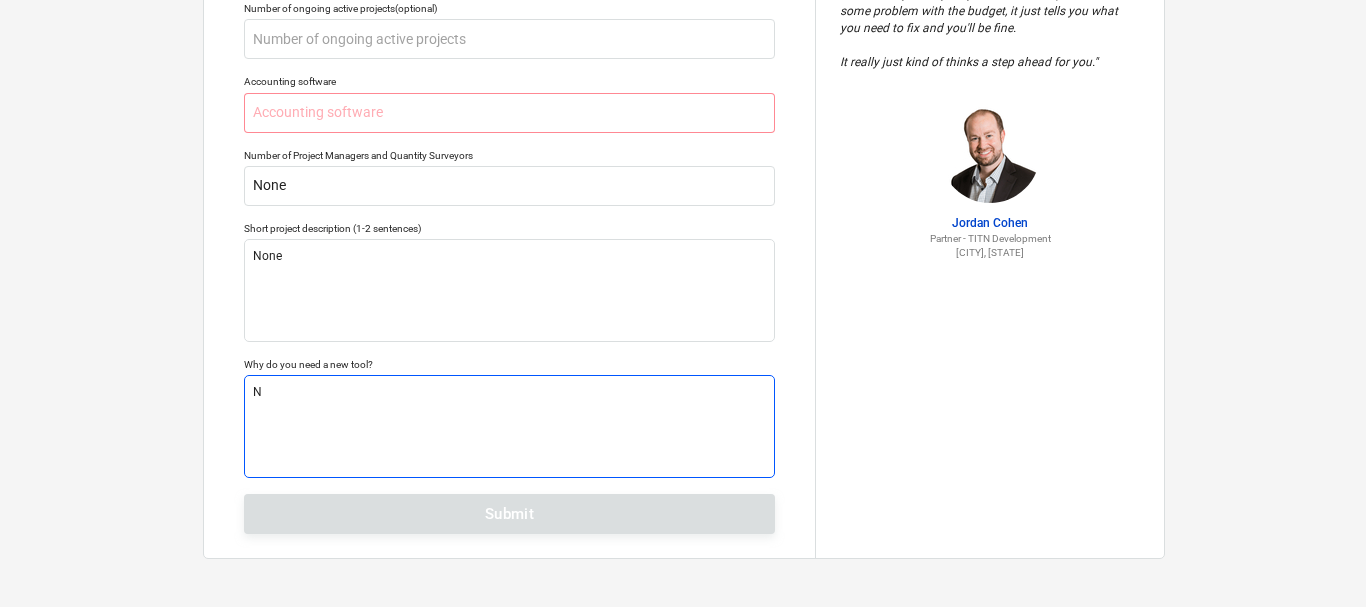 type on "x" 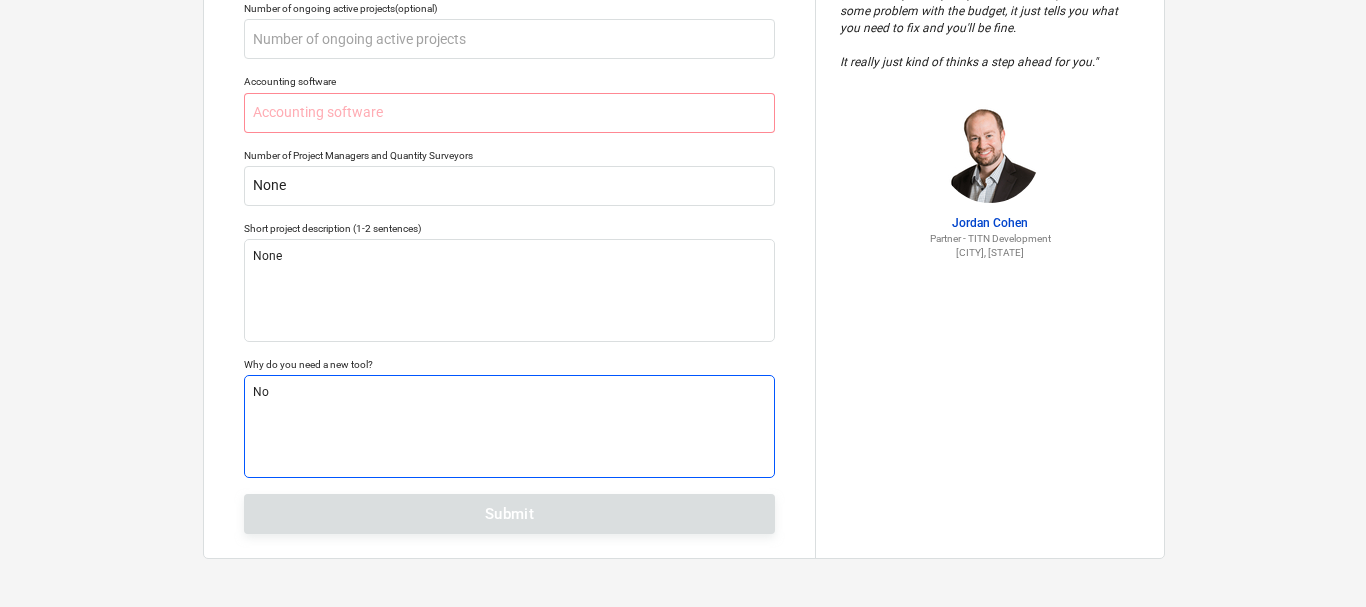 type on "x" 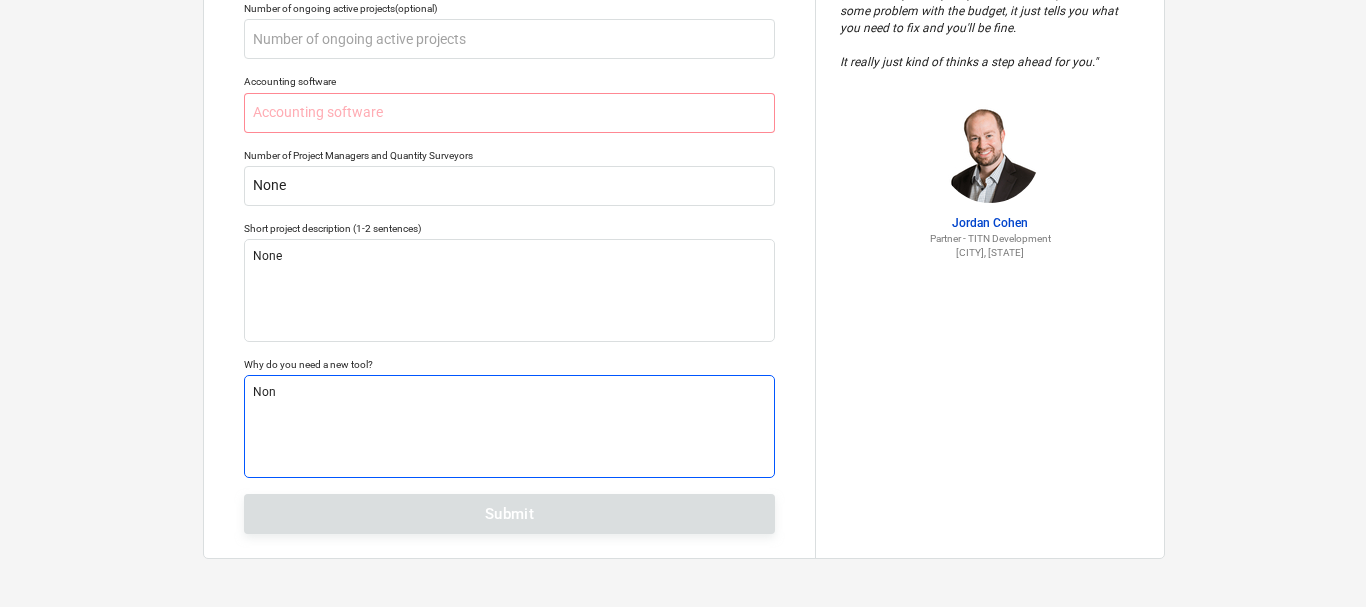 type on "x" 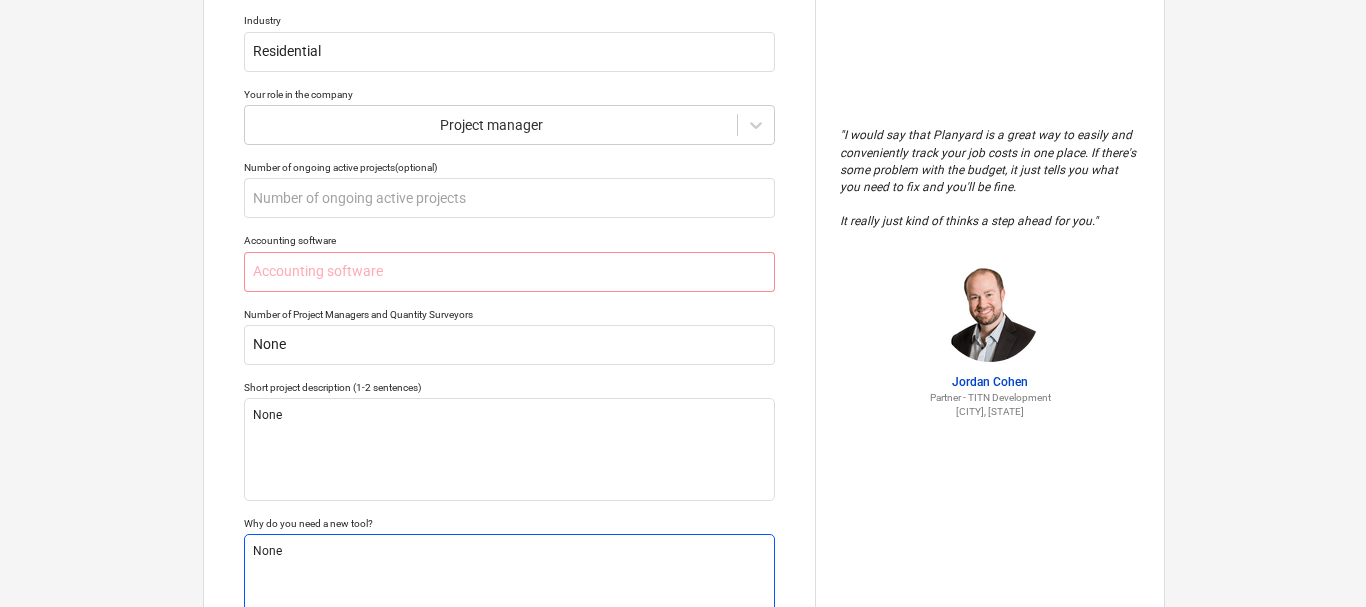 scroll, scrollTop: 209, scrollLeft: 0, axis: vertical 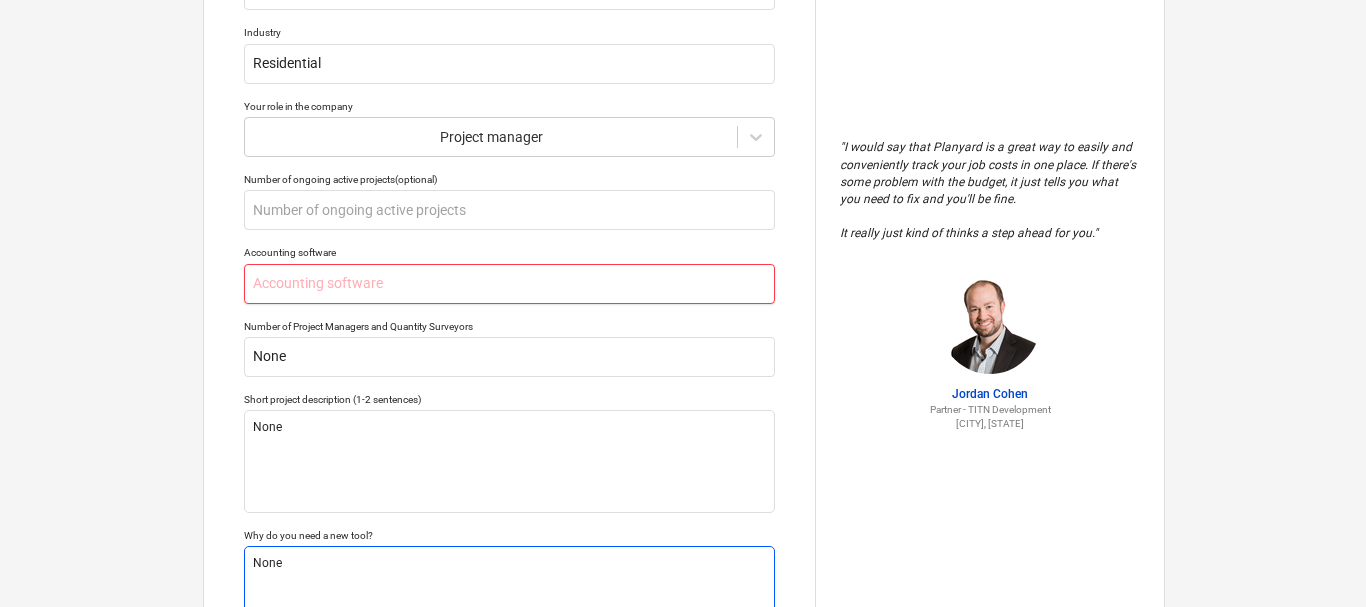 type on "None" 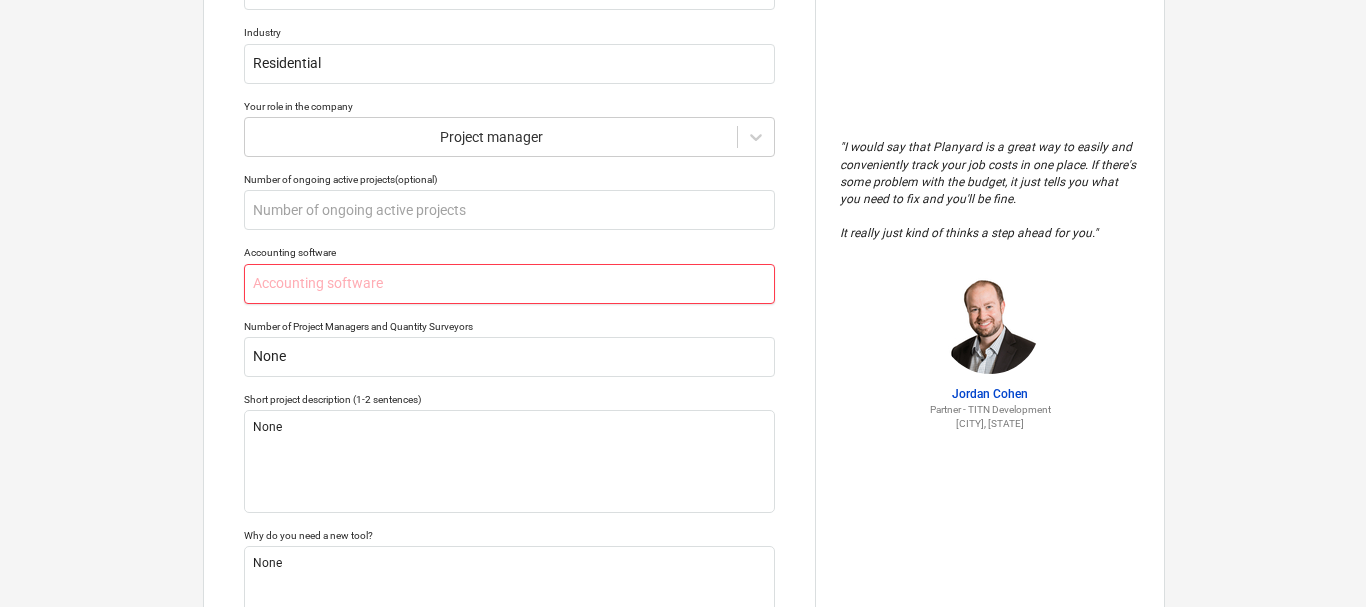 click at bounding box center (509, 284) 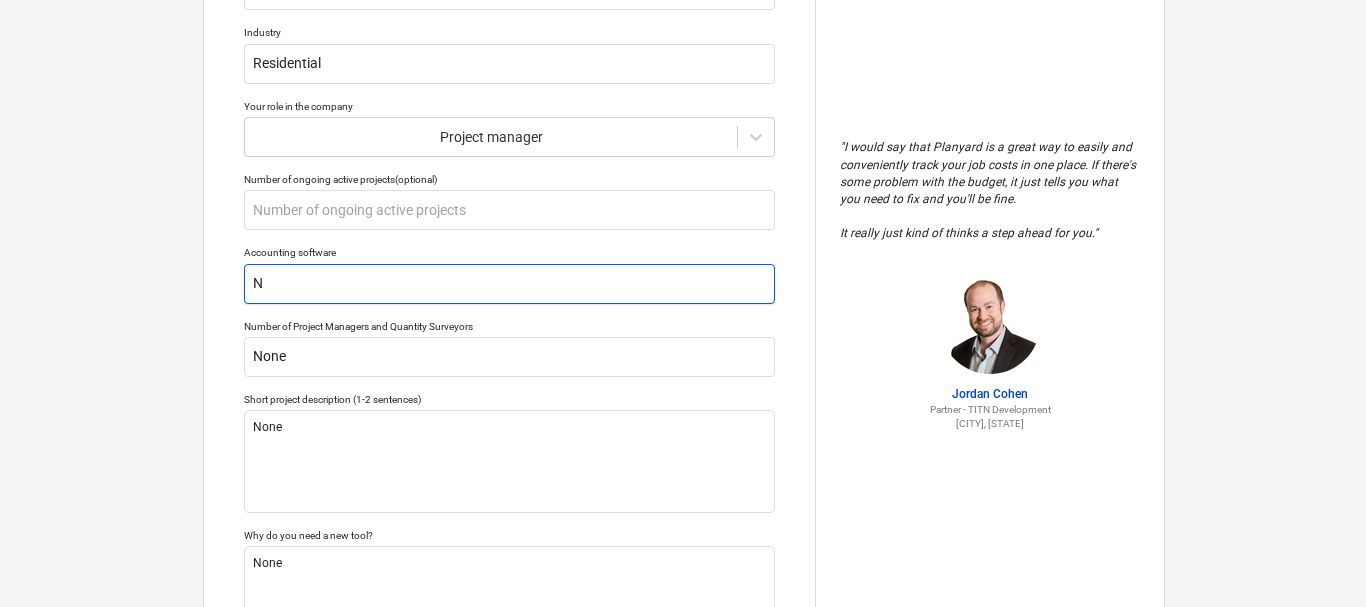 type on "x" 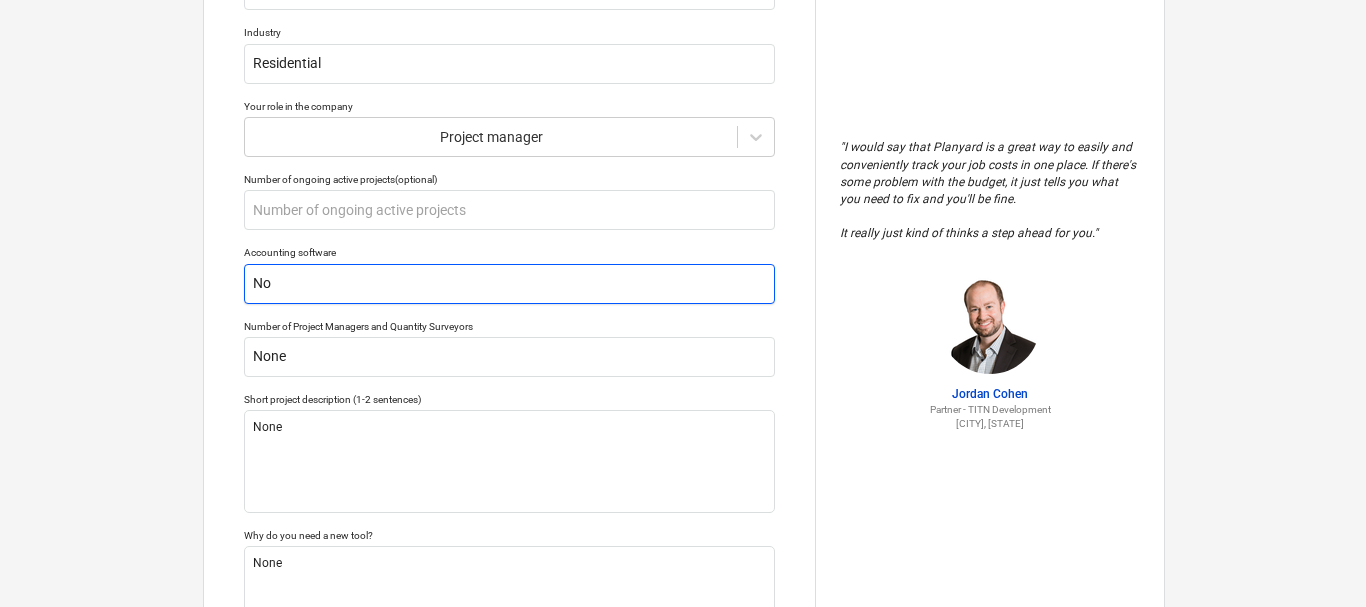 type on "x" 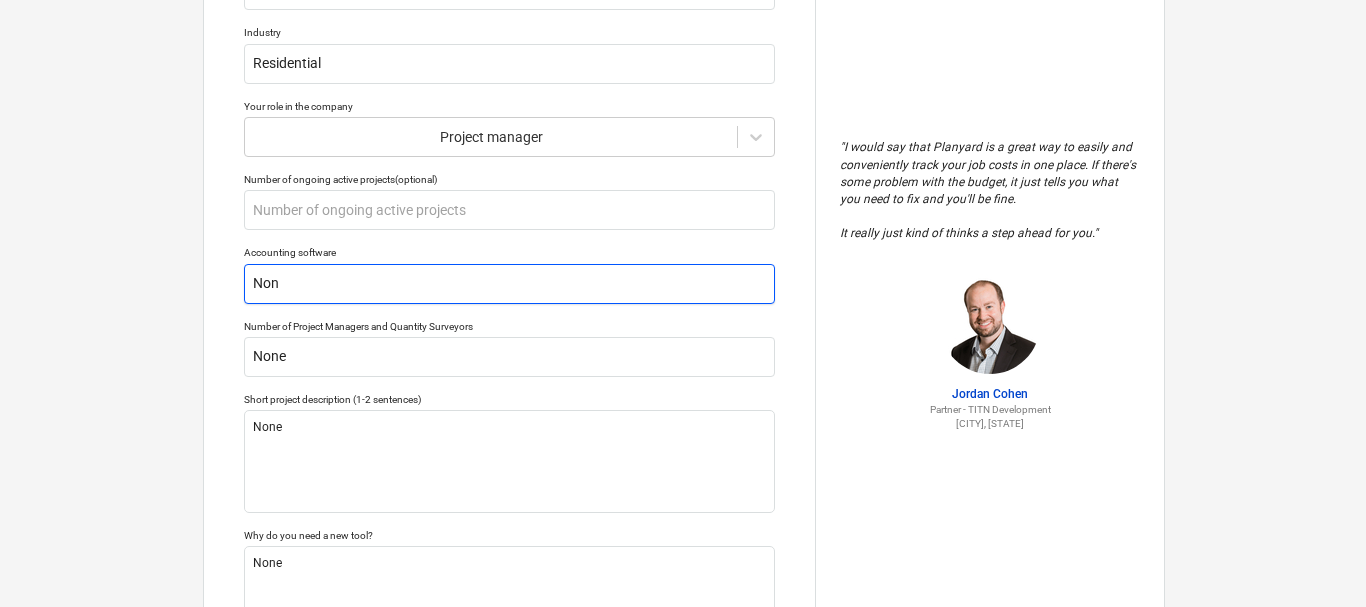 type on "x" 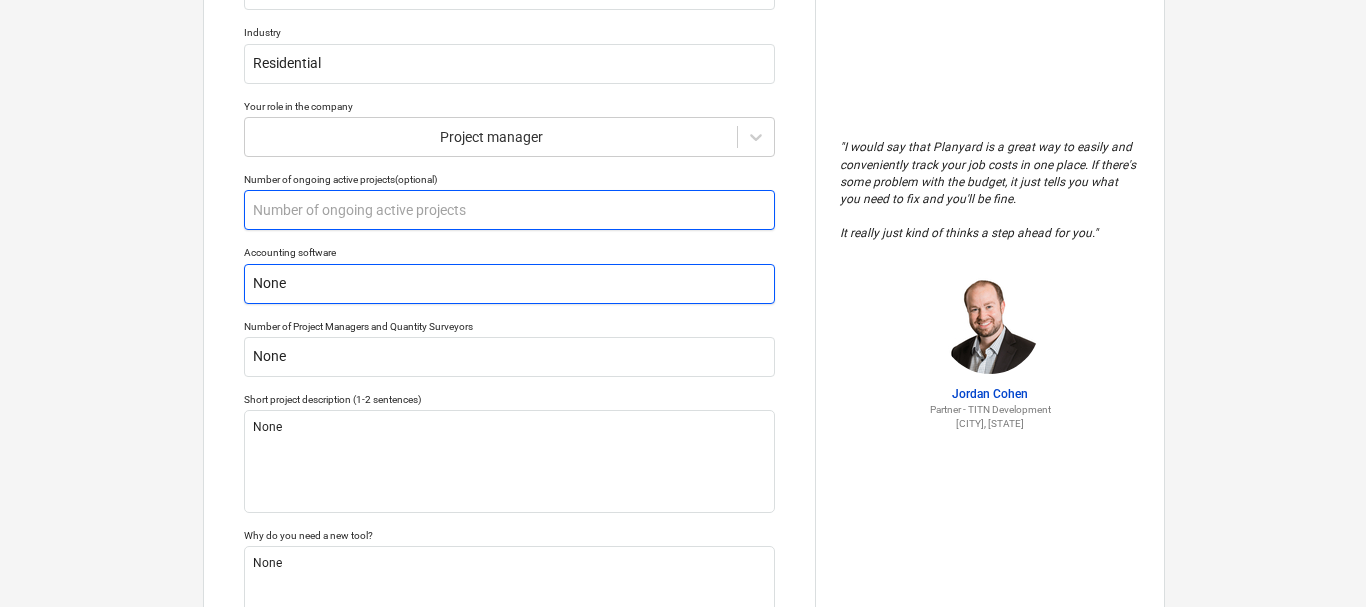 type on "None" 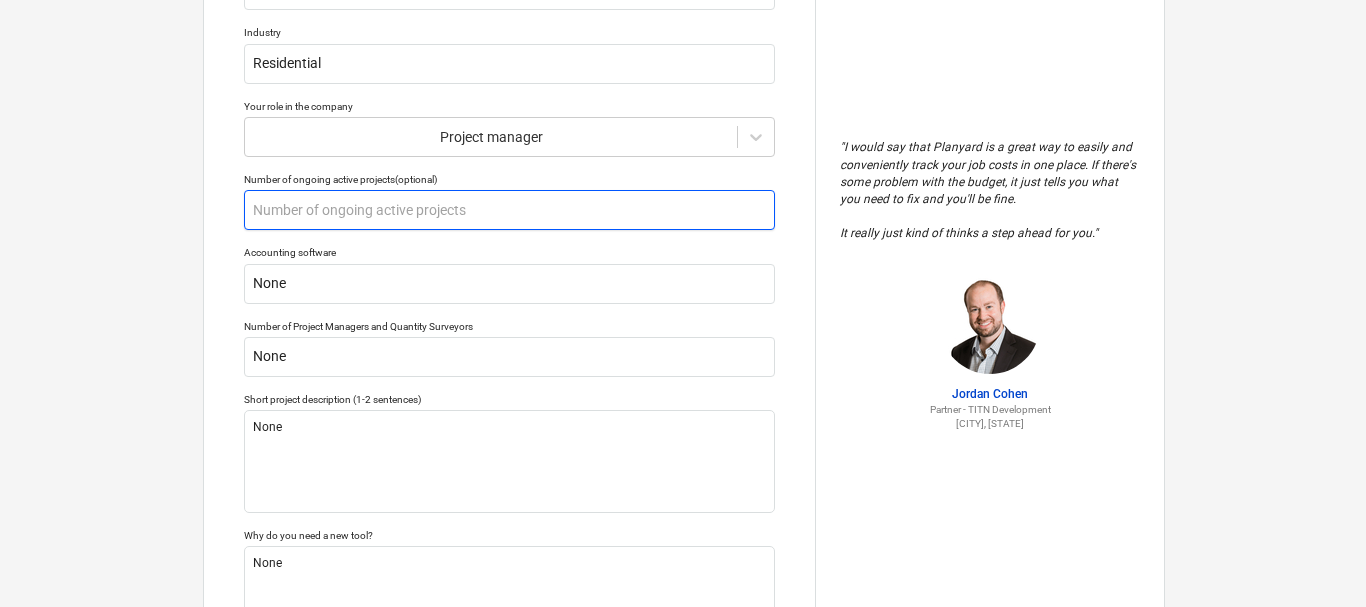 click at bounding box center (509, 210) 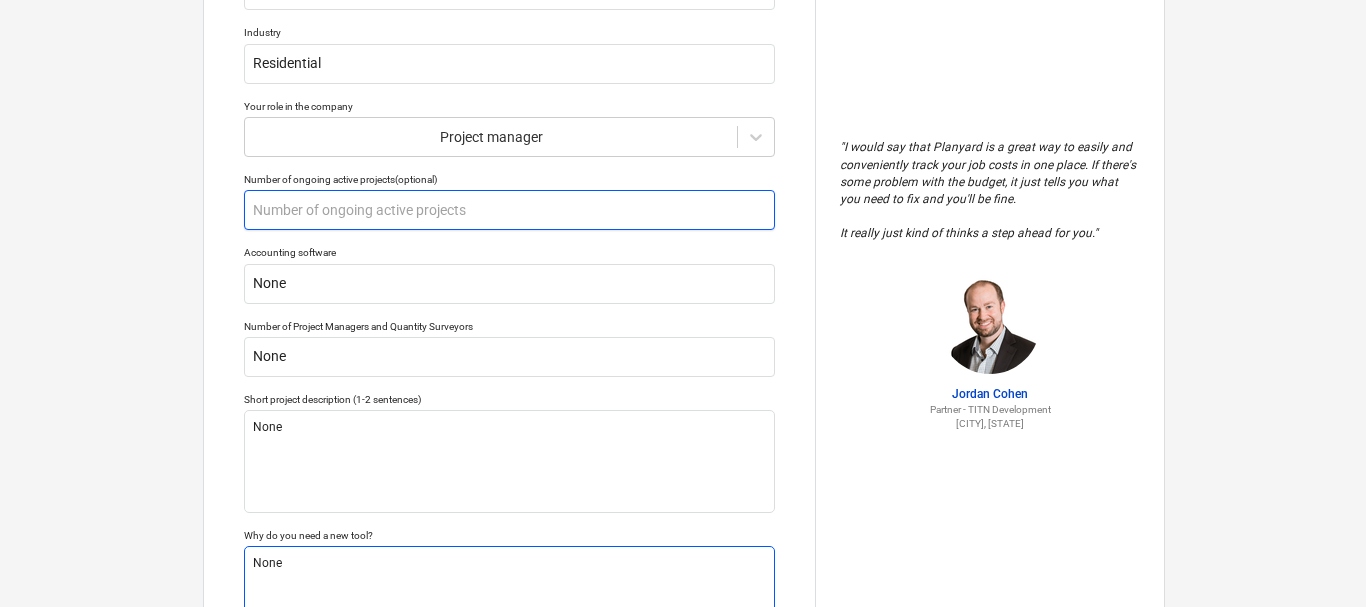 scroll, scrollTop: 385, scrollLeft: 0, axis: vertical 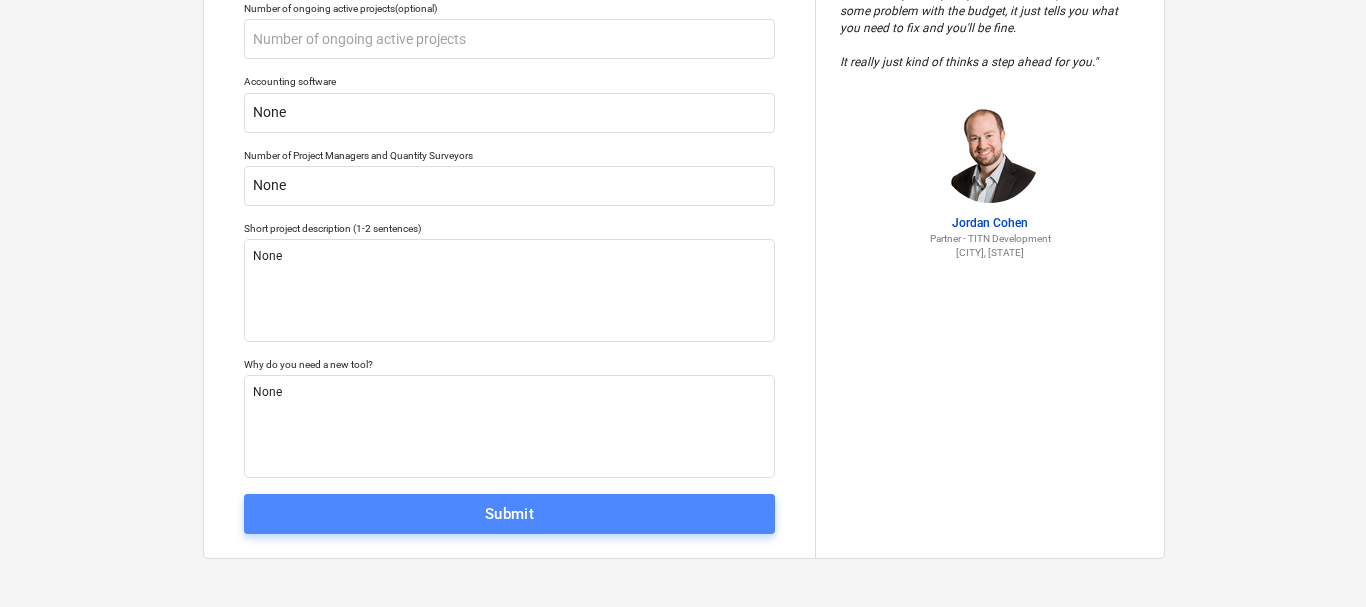click on "Submit" at bounding box center (509, 514) 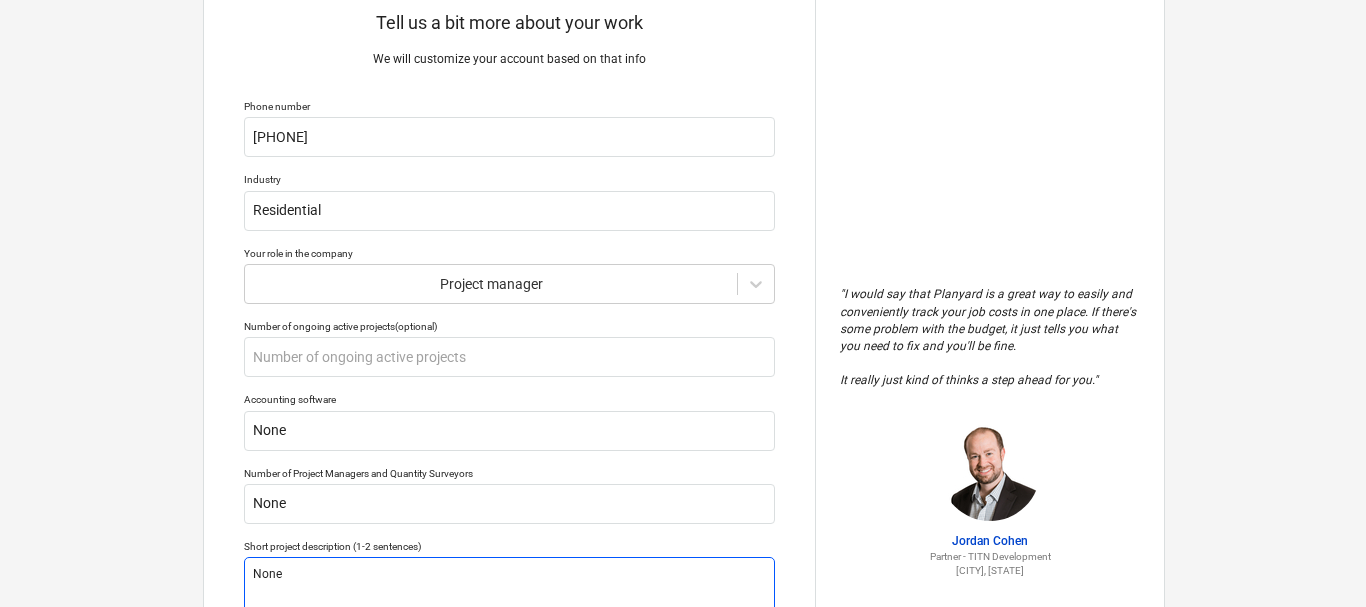 scroll, scrollTop: 0, scrollLeft: 0, axis: both 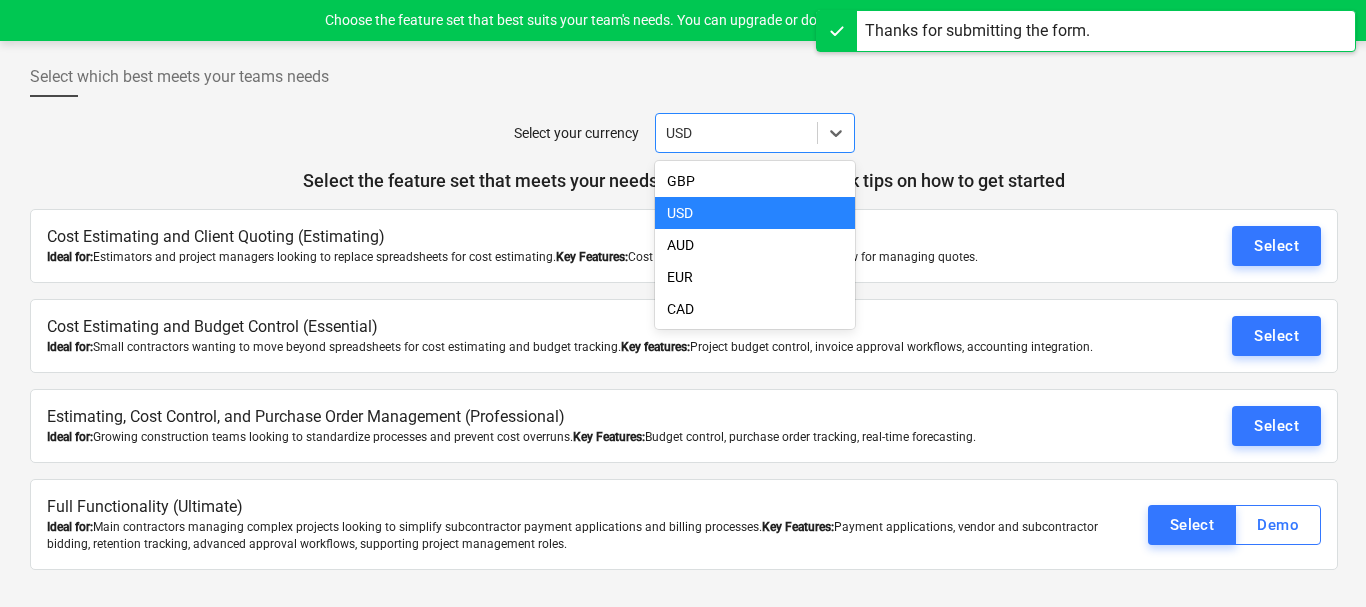 click on "USD" at bounding box center [755, 133] 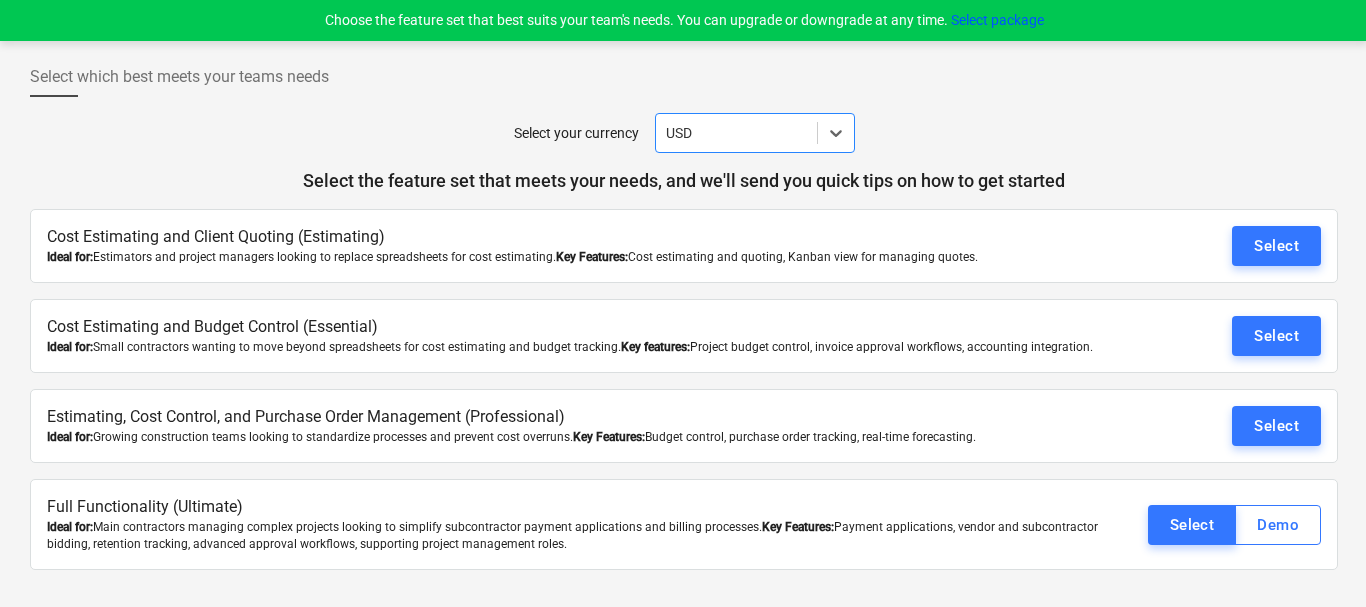 click on "USD" at bounding box center [755, 133] 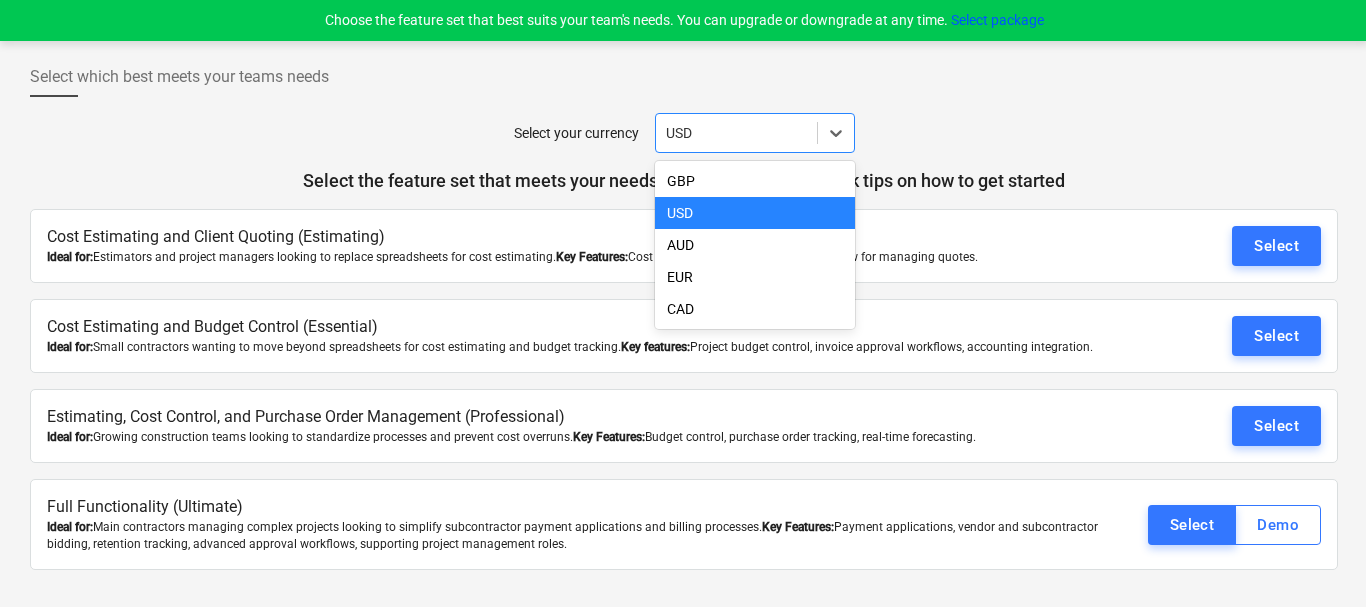drag, startPoint x: 669, startPoint y: 148, endPoint x: 695, endPoint y: 147, distance: 26.019224 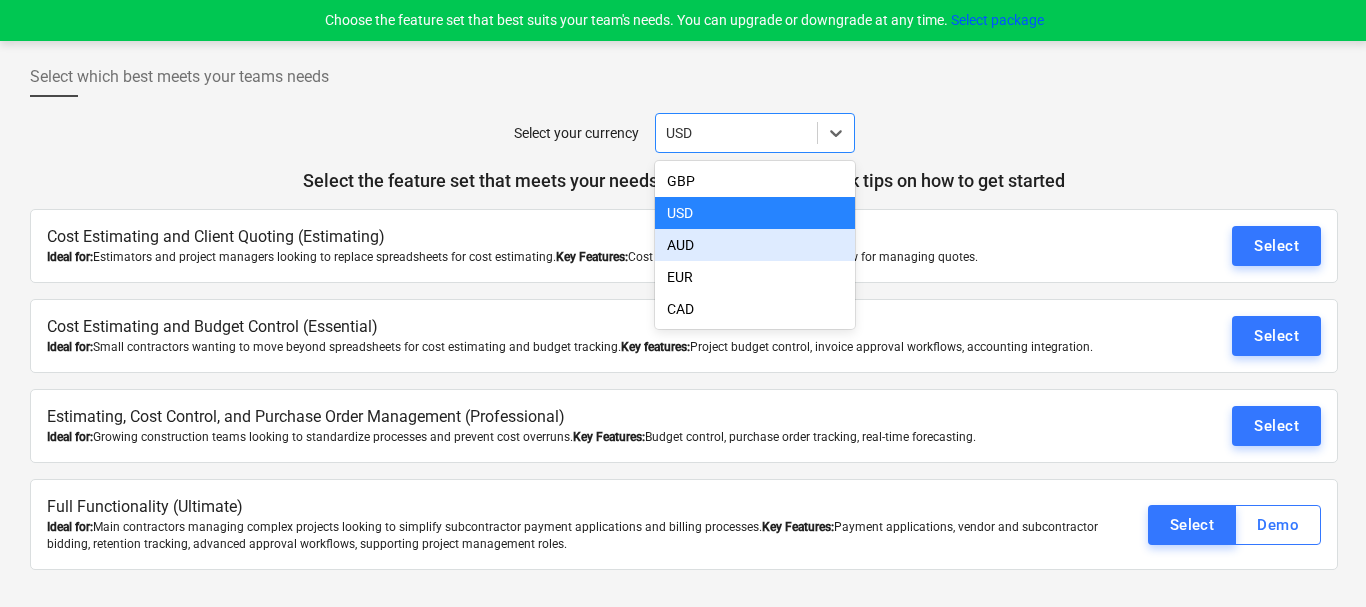 scroll, scrollTop: 5, scrollLeft: 0, axis: vertical 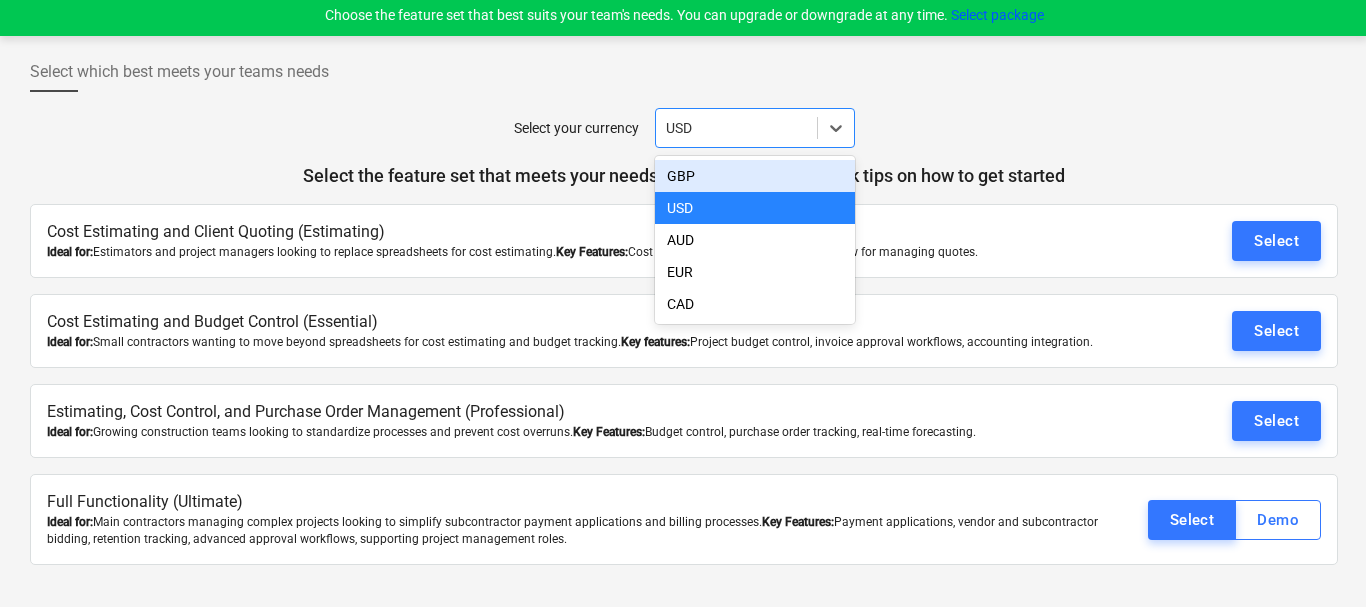 click on "USD" at bounding box center (736, 128) 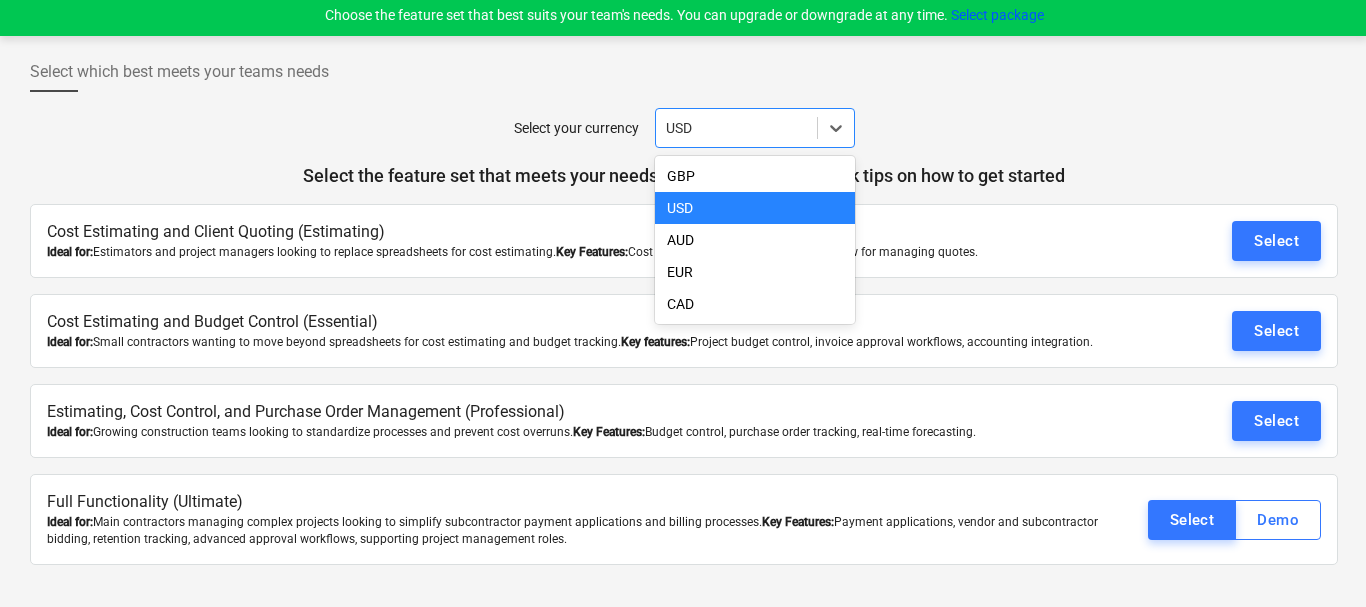 click on "USD" at bounding box center (736, 128) 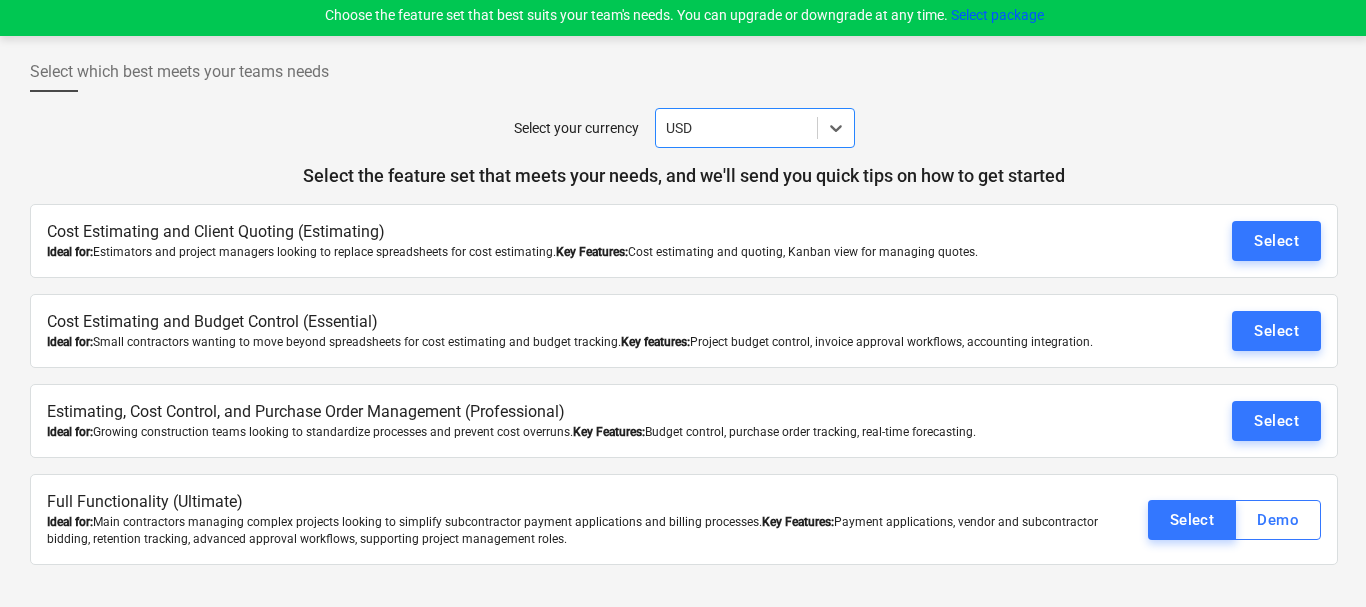 click at bounding box center (736, 128) 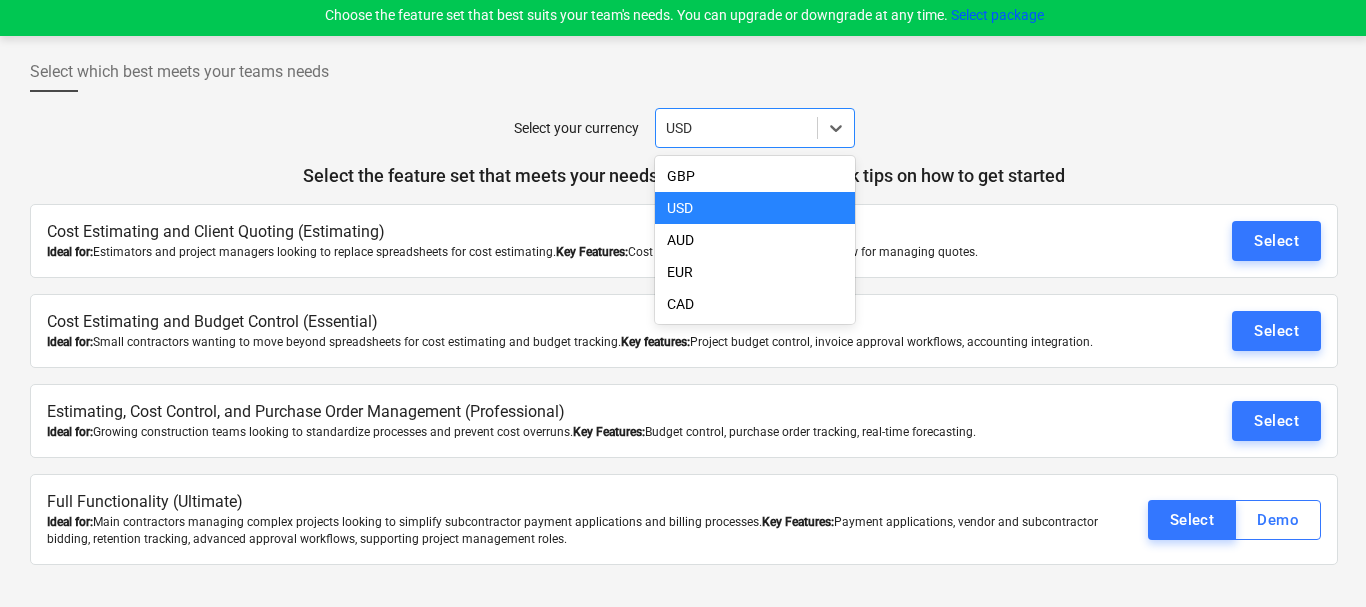 click at bounding box center [736, 128] 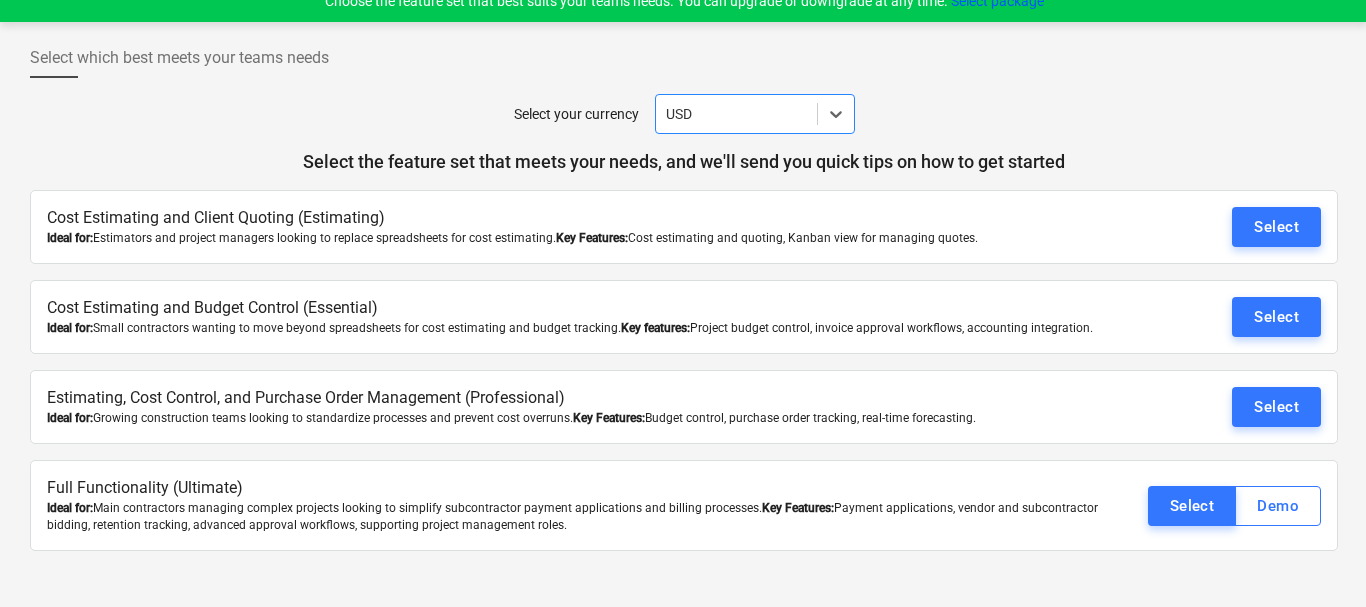 scroll, scrollTop: 0, scrollLeft: 0, axis: both 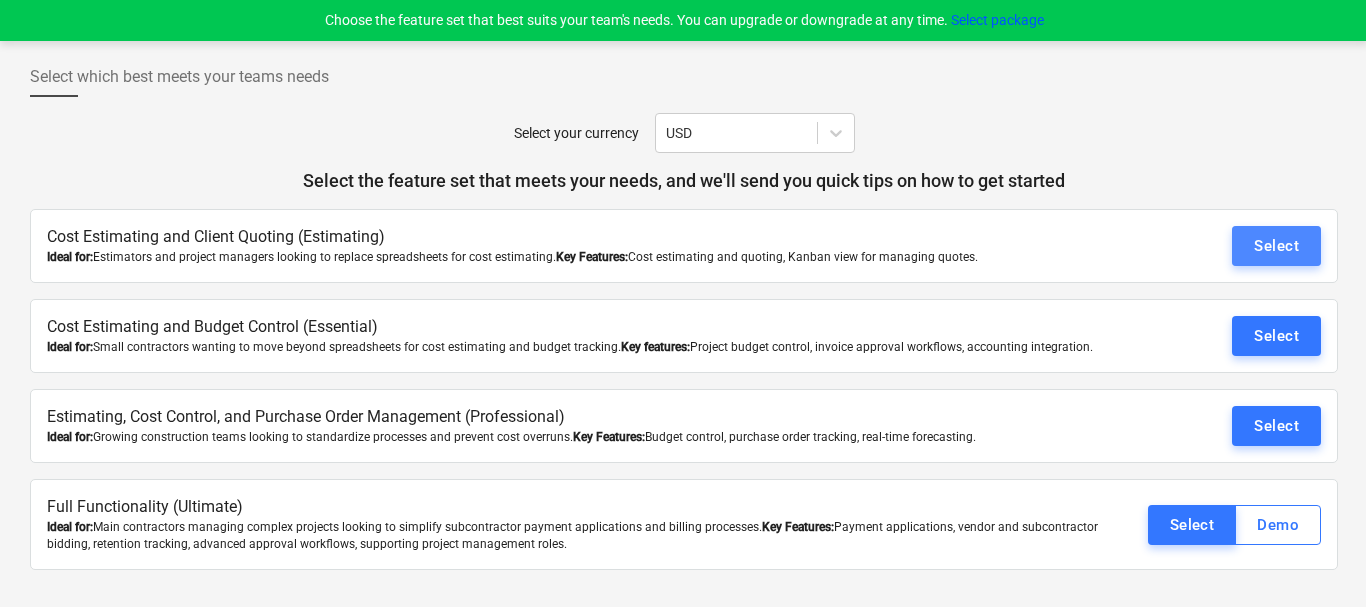 click on "Select" at bounding box center (1276, 246) 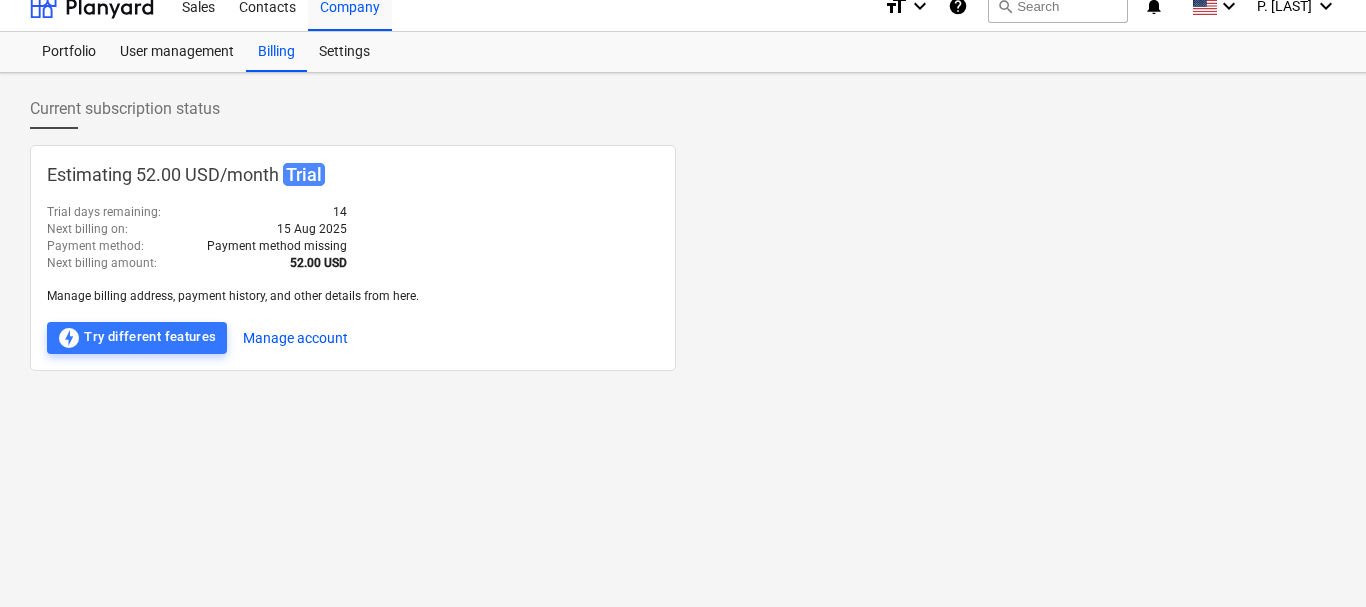 scroll, scrollTop: 0, scrollLeft: 0, axis: both 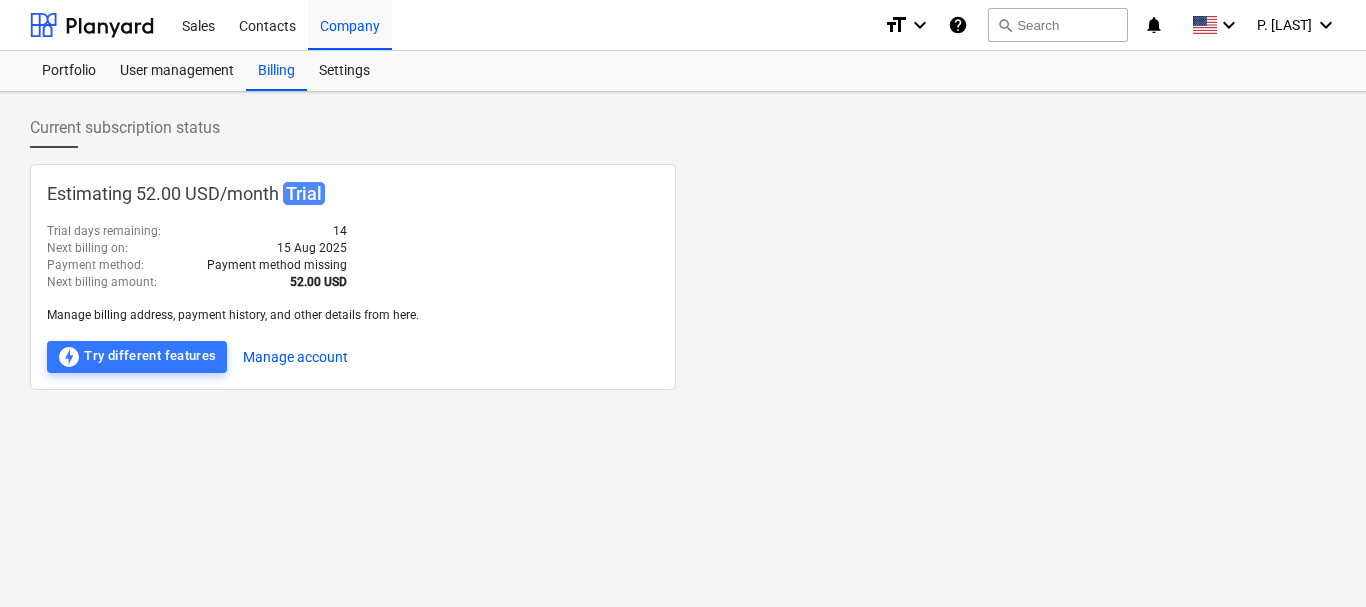 click on "Trial" at bounding box center [304, 193] 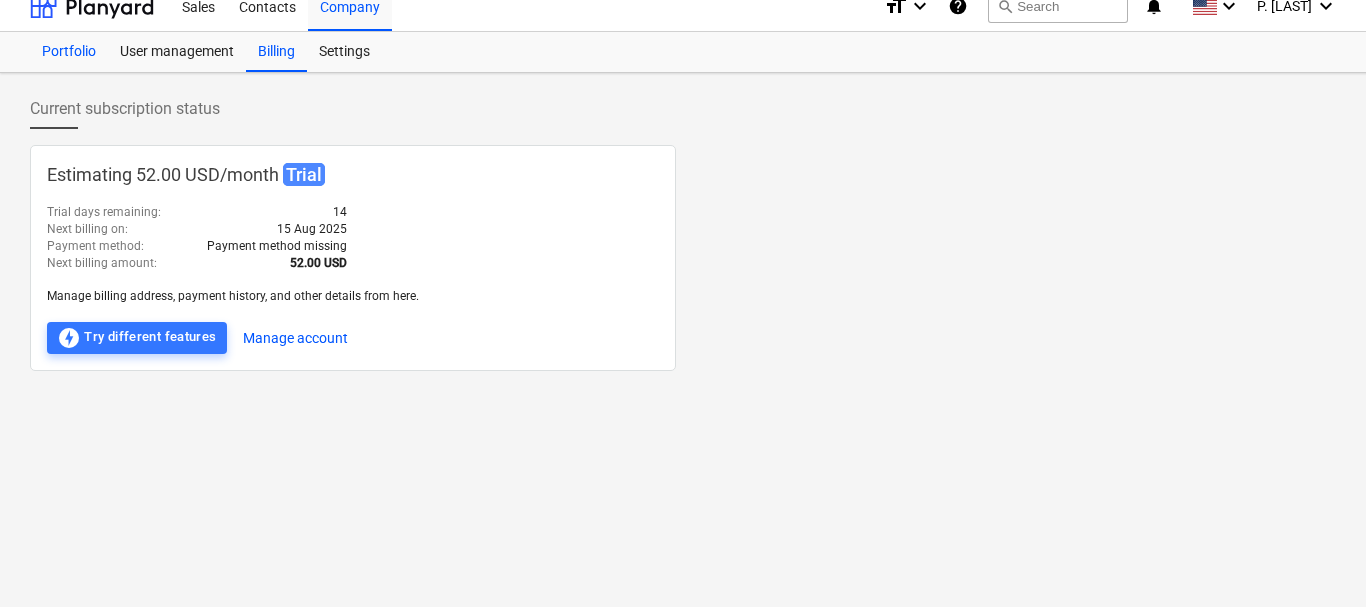 scroll, scrollTop: 0, scrollLeft: 0, axis: both 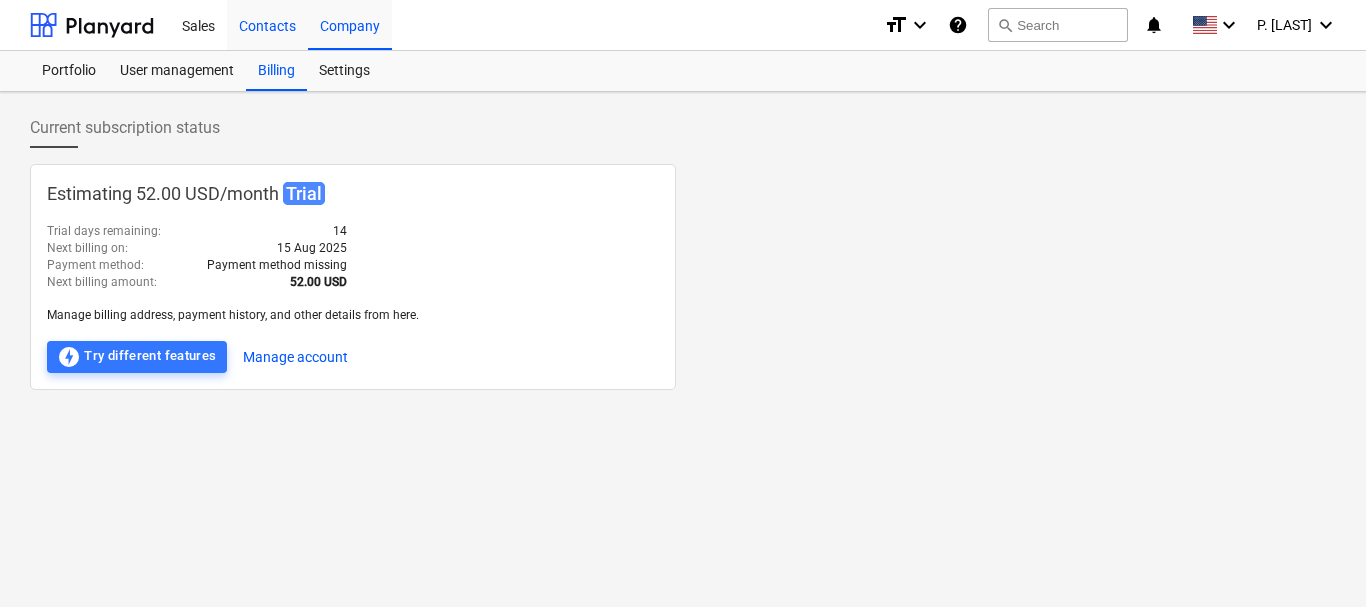 click on "Contacts" at bounding box center (267, 24) 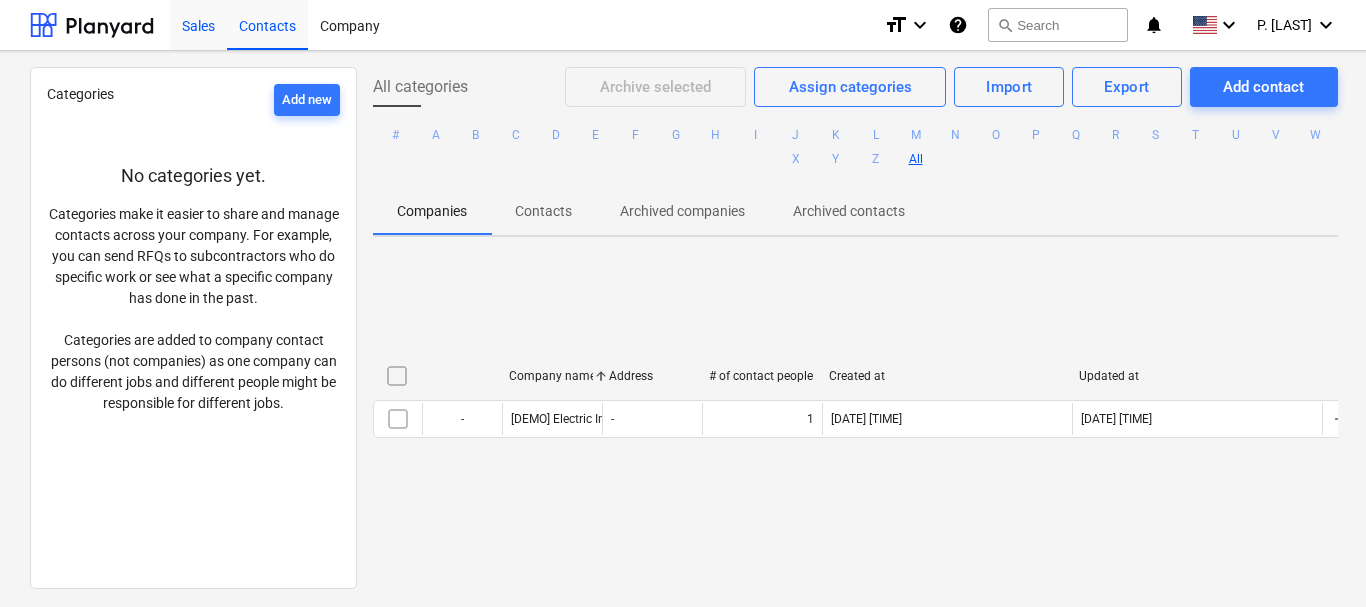 click on "Sales" at bounding box center (198, 24) 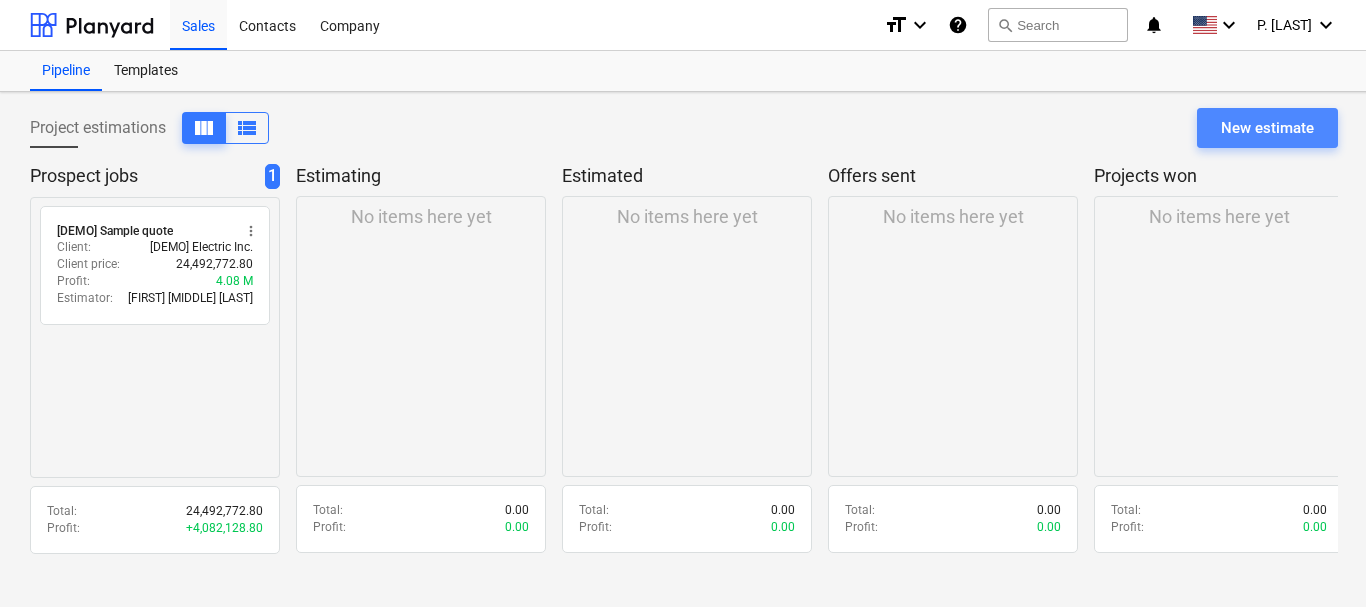 click on "New estimate" at bounding box center [1267, 128] 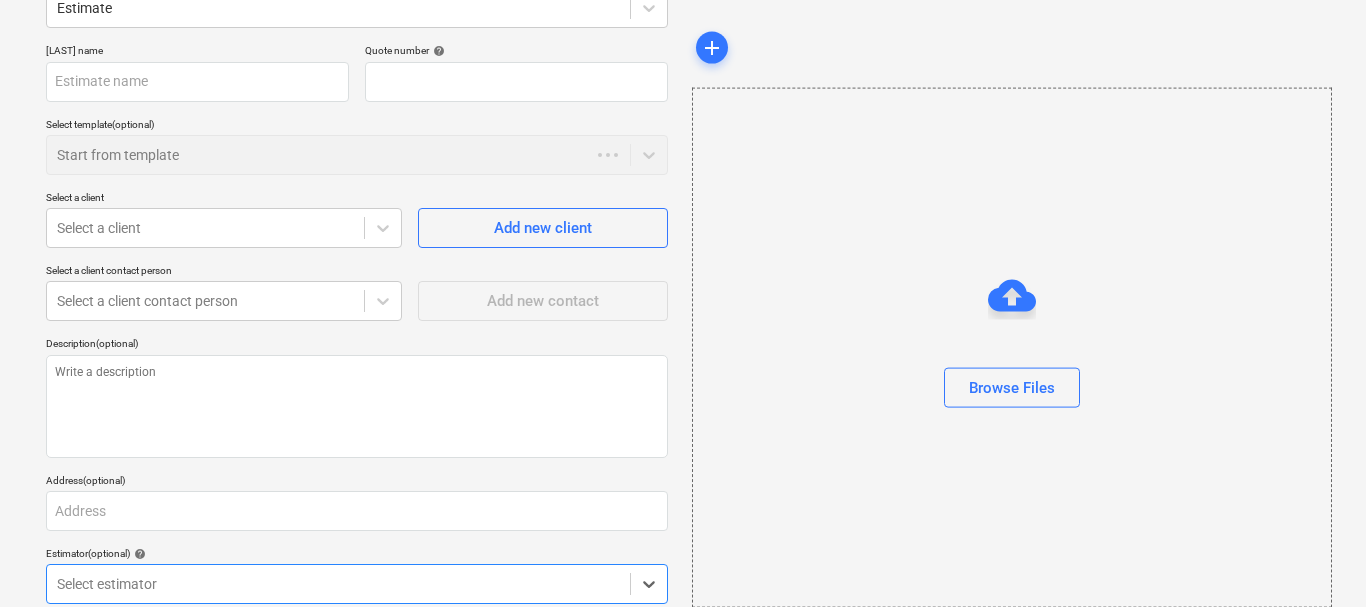 type on "x" 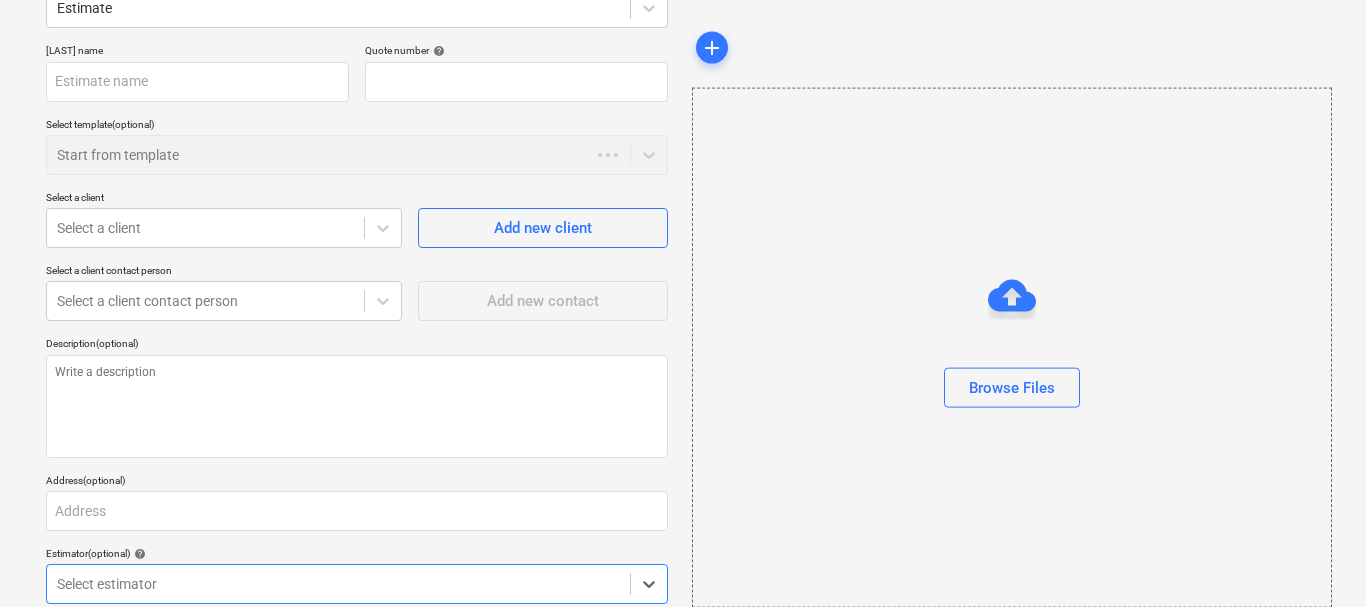 type on "QU-0001" 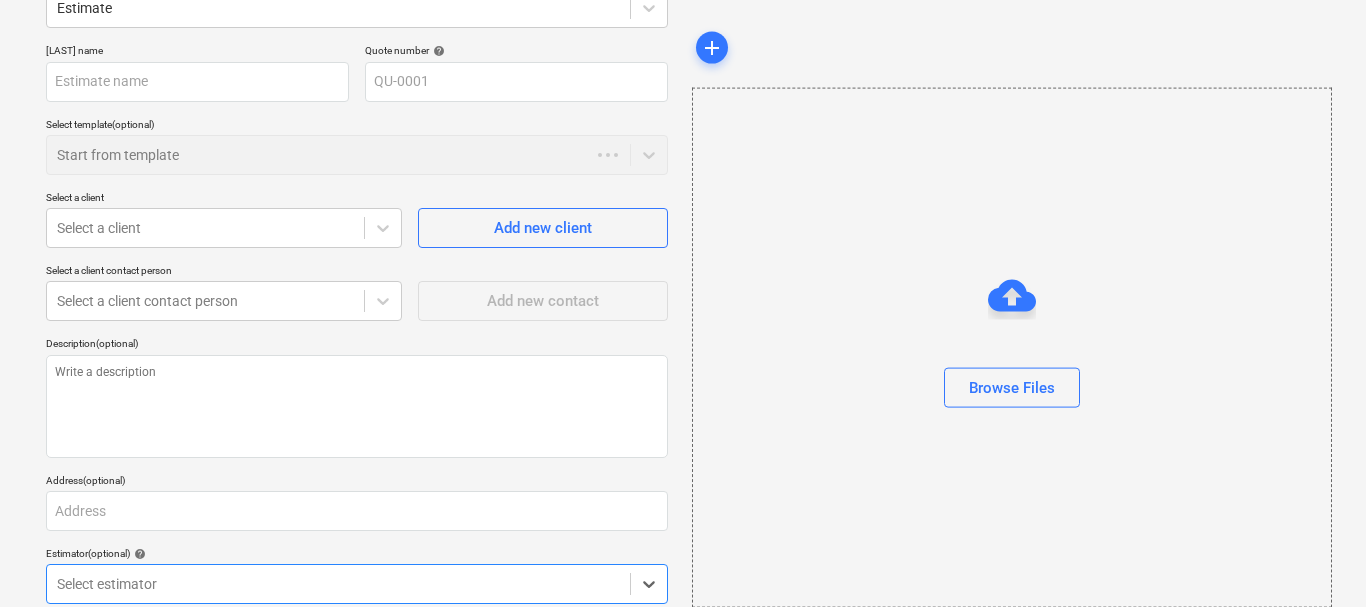 type on "x" 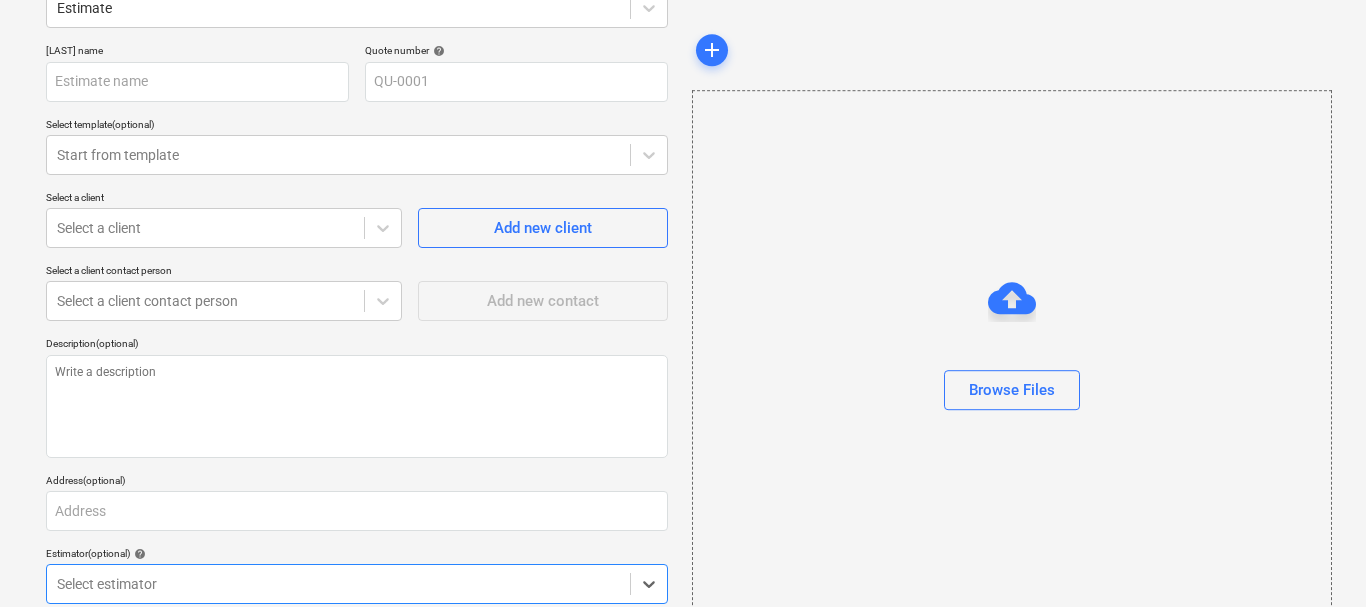 scroll, scrollTop: 0, scrollLeft: 0, axis: both 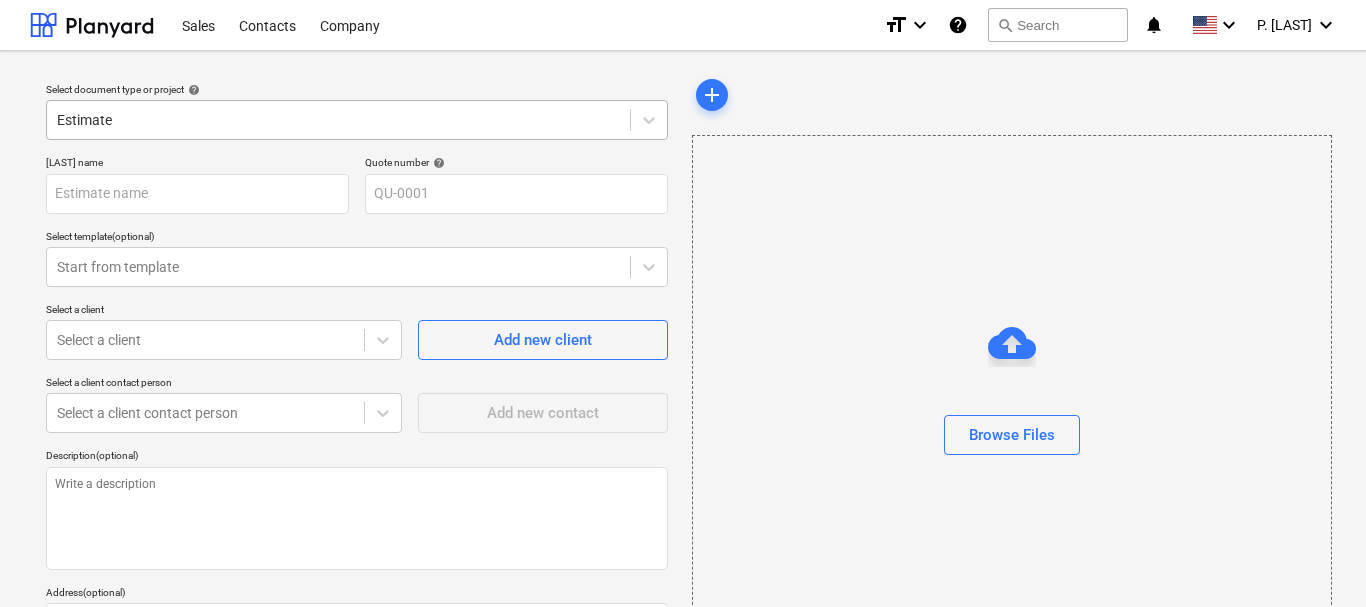 click on "Estimate" at bounding box center (338, 120) 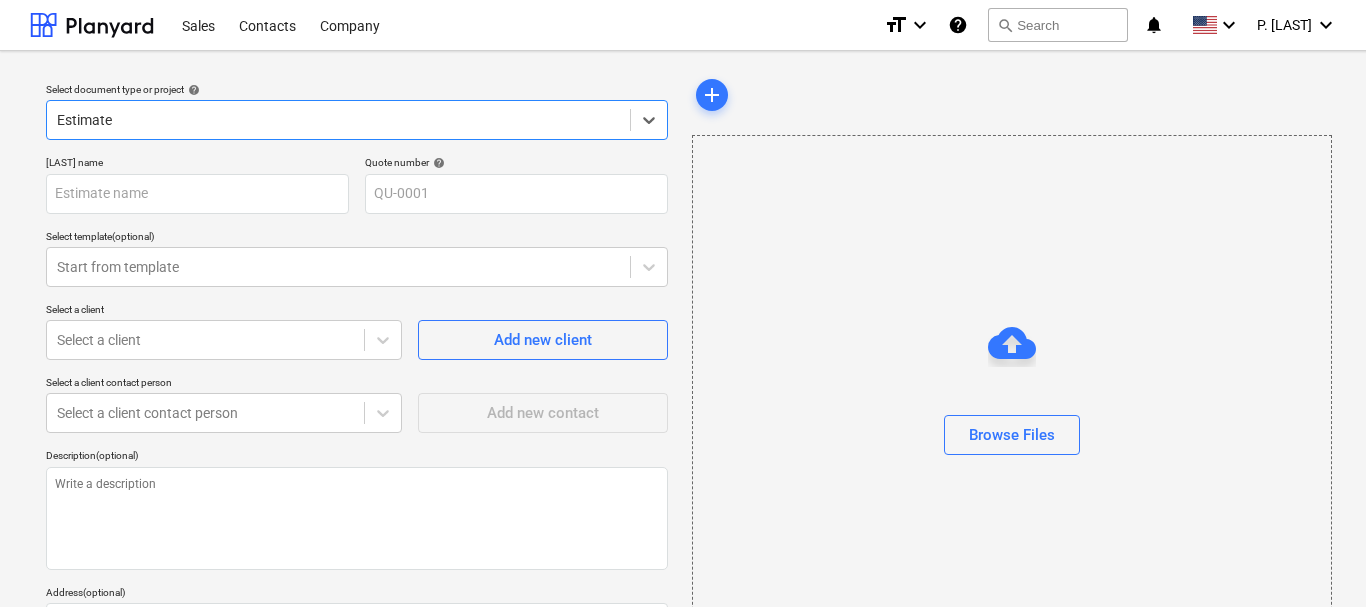 click on "Estimate" at bounding box center [338, 120] 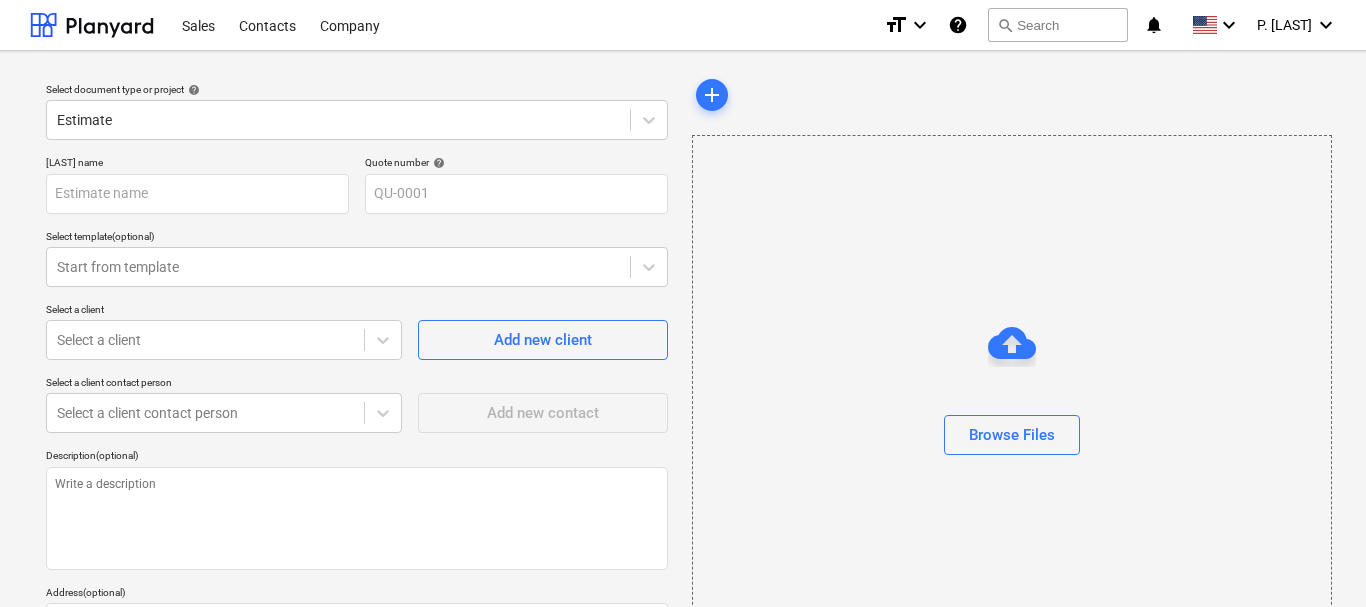 click on "[LAST] name" at bounding box center [197, 164] 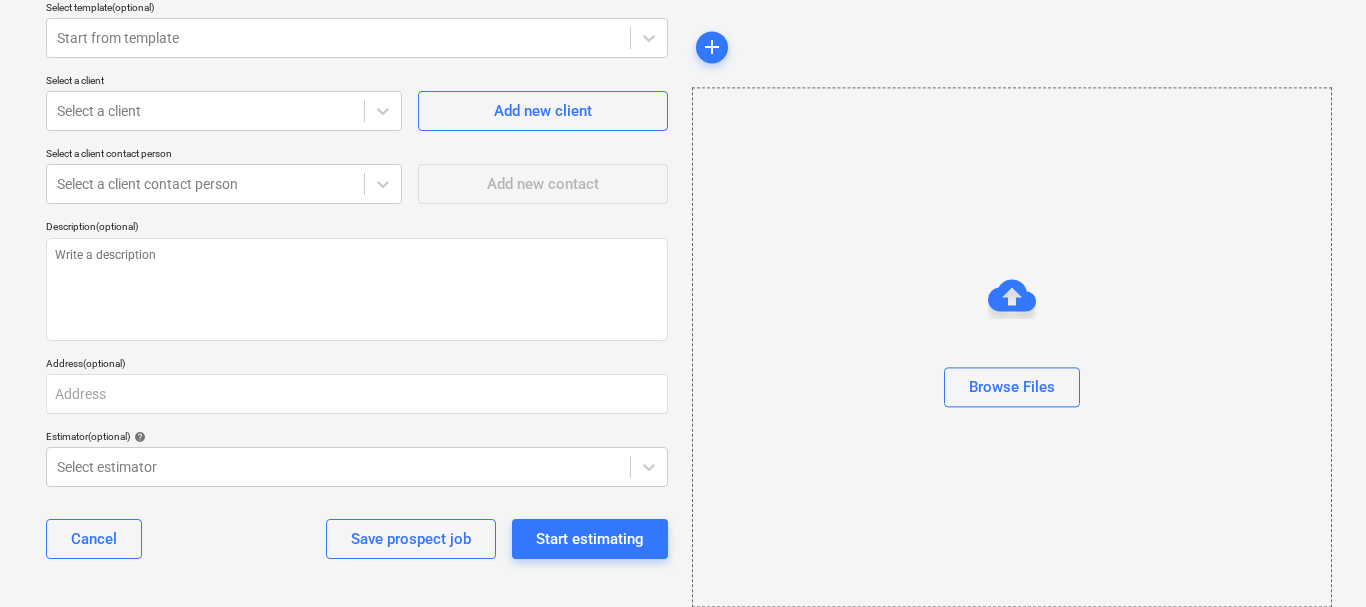 scroll, scrollTop: 0, scrollLeft: 0, axis: both 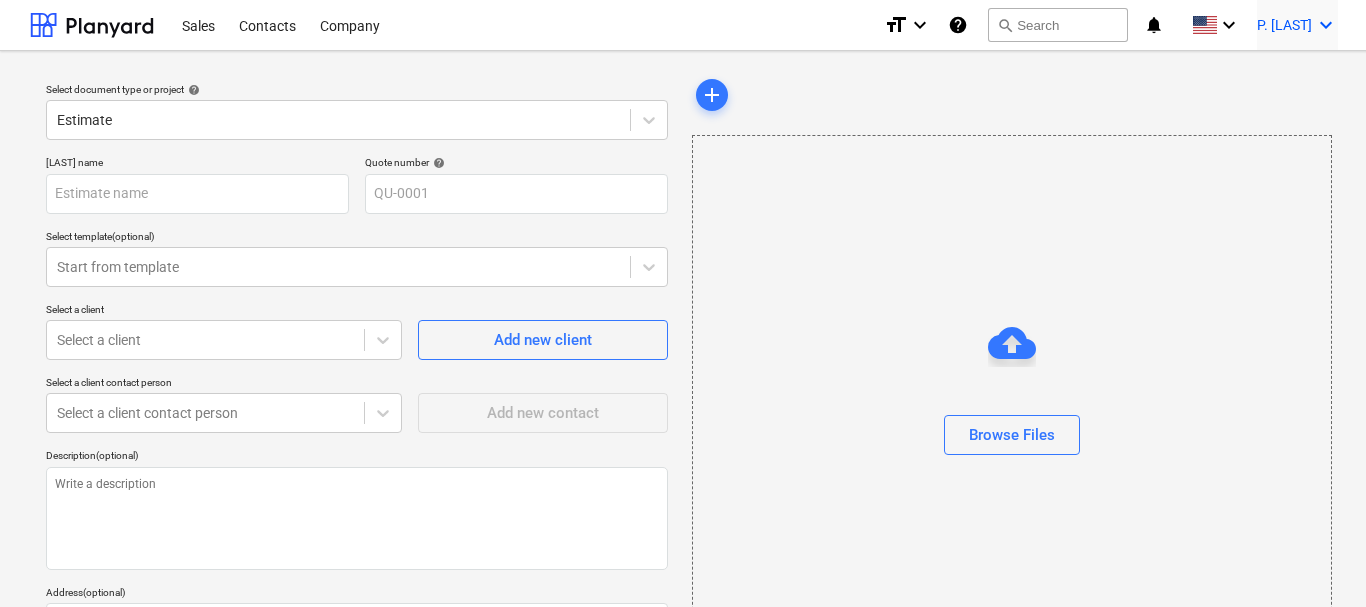 click on "P. [LAST] keyboard_arrow_down" at bounding box center [1297, 25] 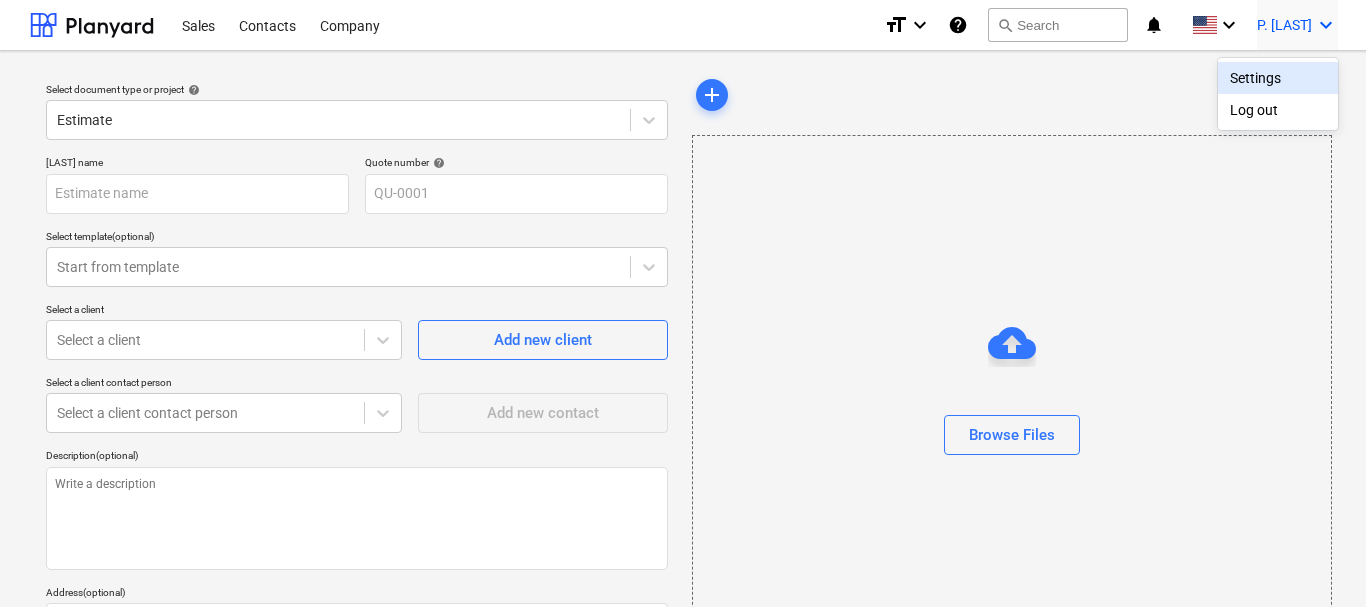 click on "Settings Log out" at bounding box center [1278, 94] 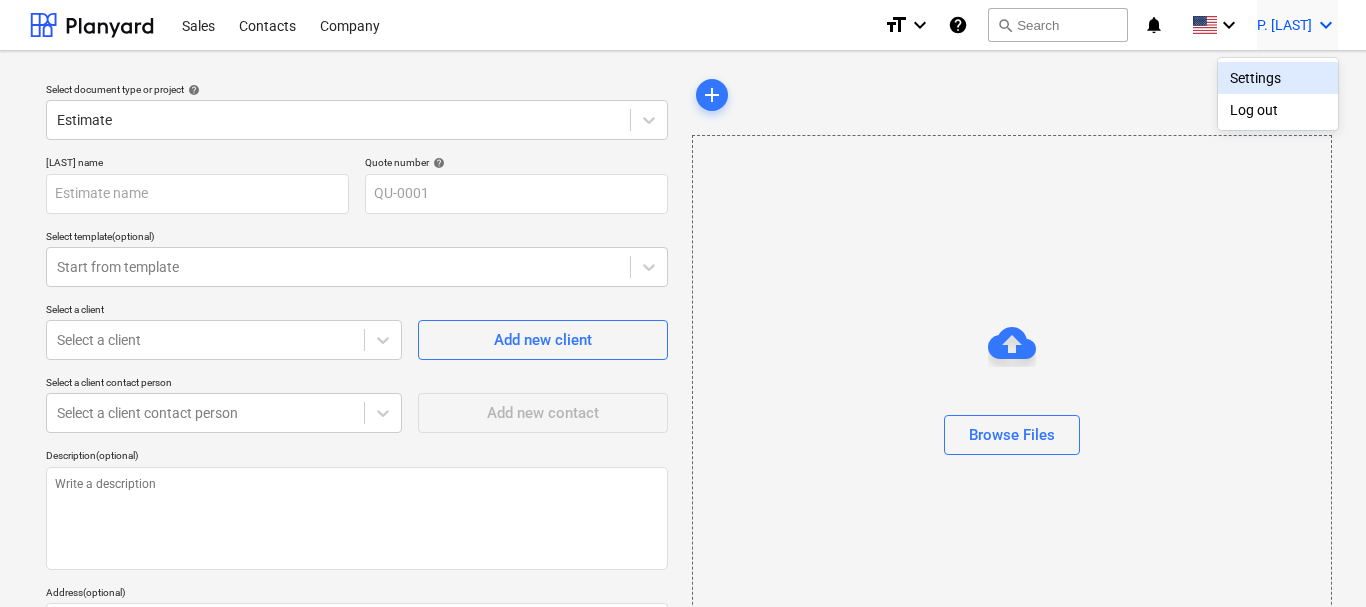 click on "Settings" at bounding box center [1278, 78] 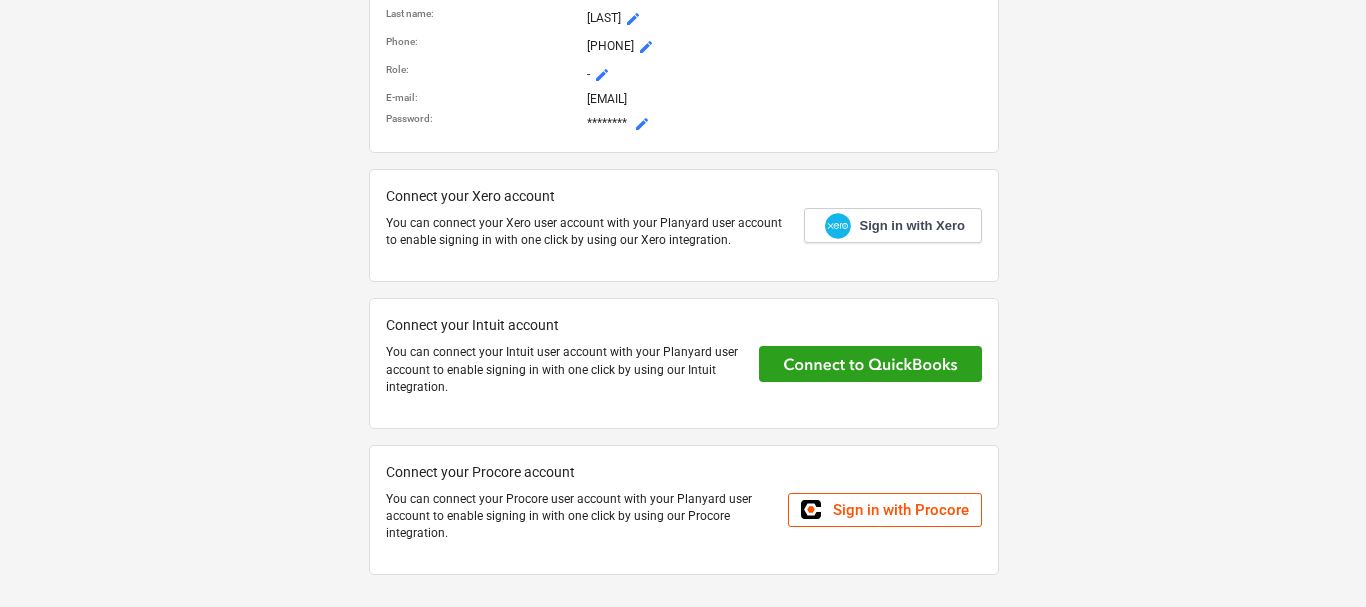 scroll, scrollTop: 0, scrollLeft: 0, axis: both 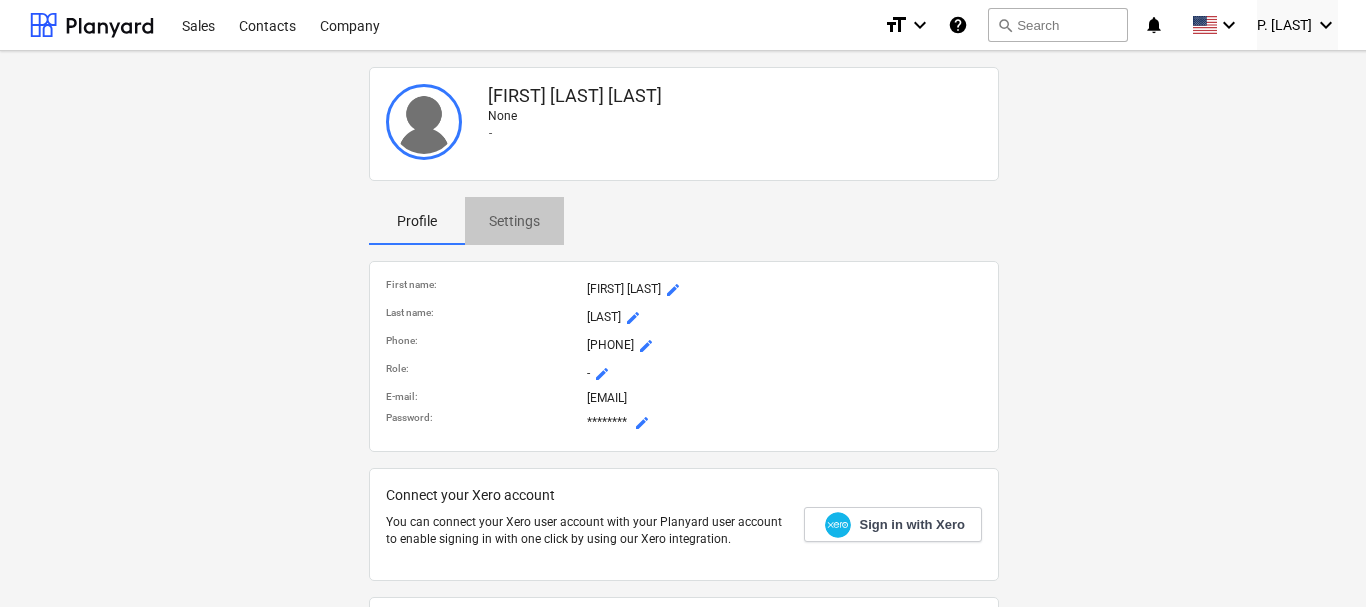 click on "Settings" at bounding box center [514, 221] 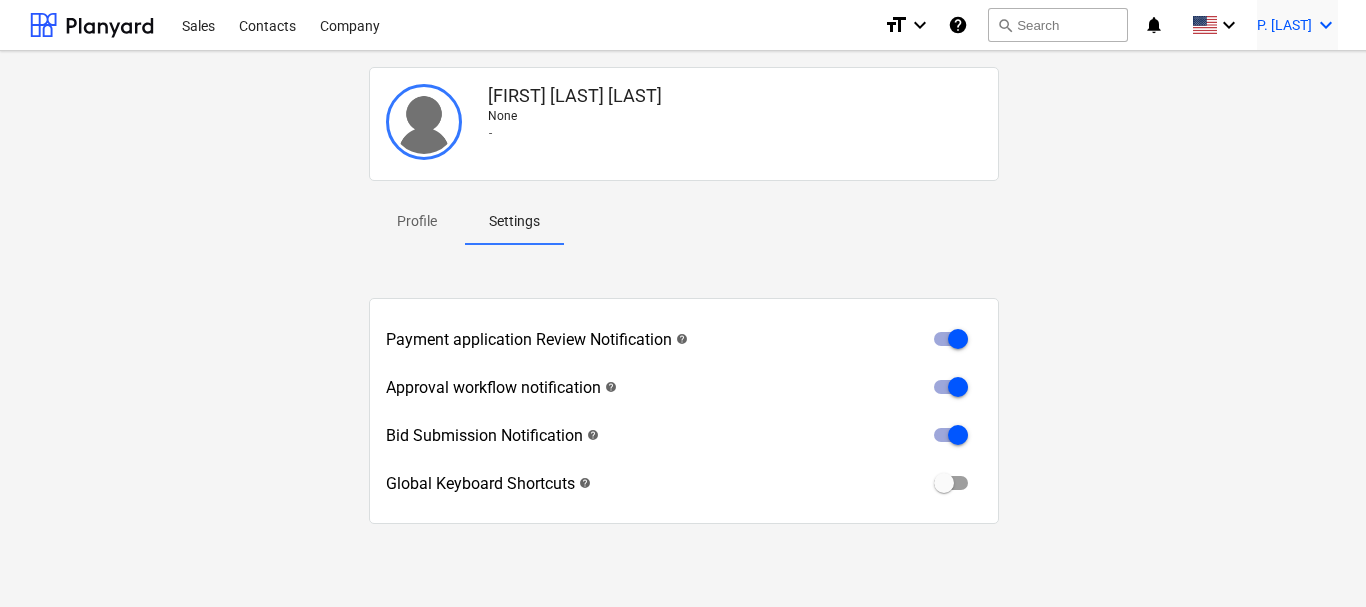 click on "keyboard_arrow_down" at bounding box center (1326, 25) 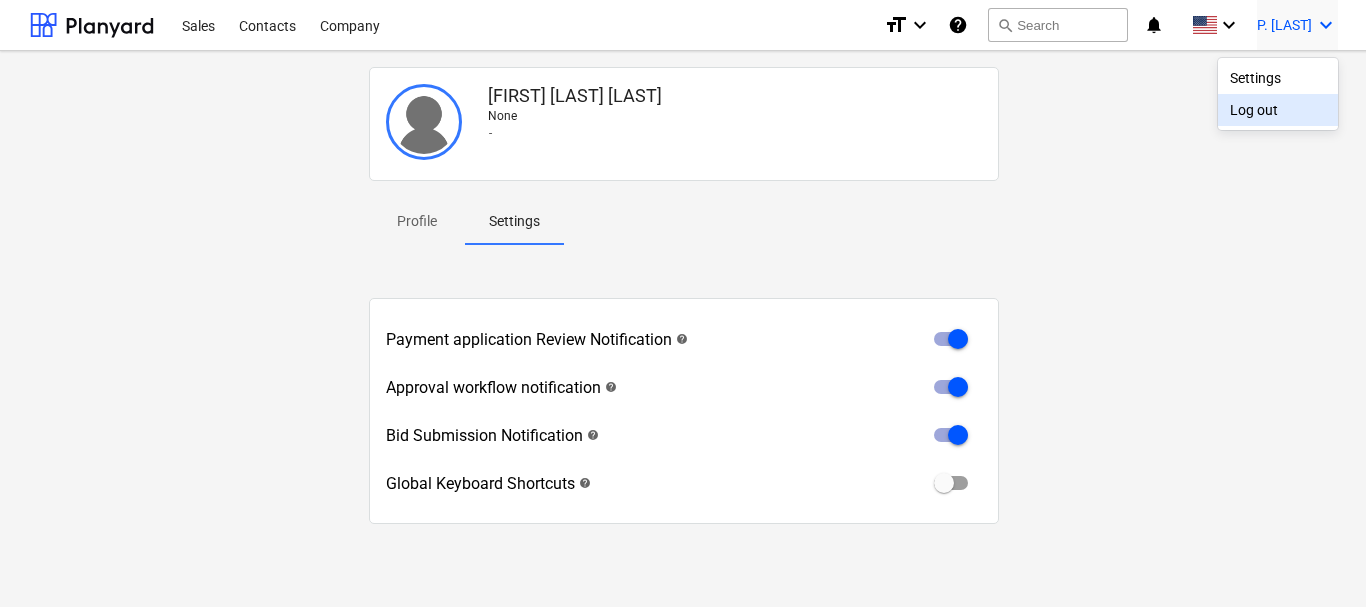 click on "Log out" at bounding box center (1278, 110) 